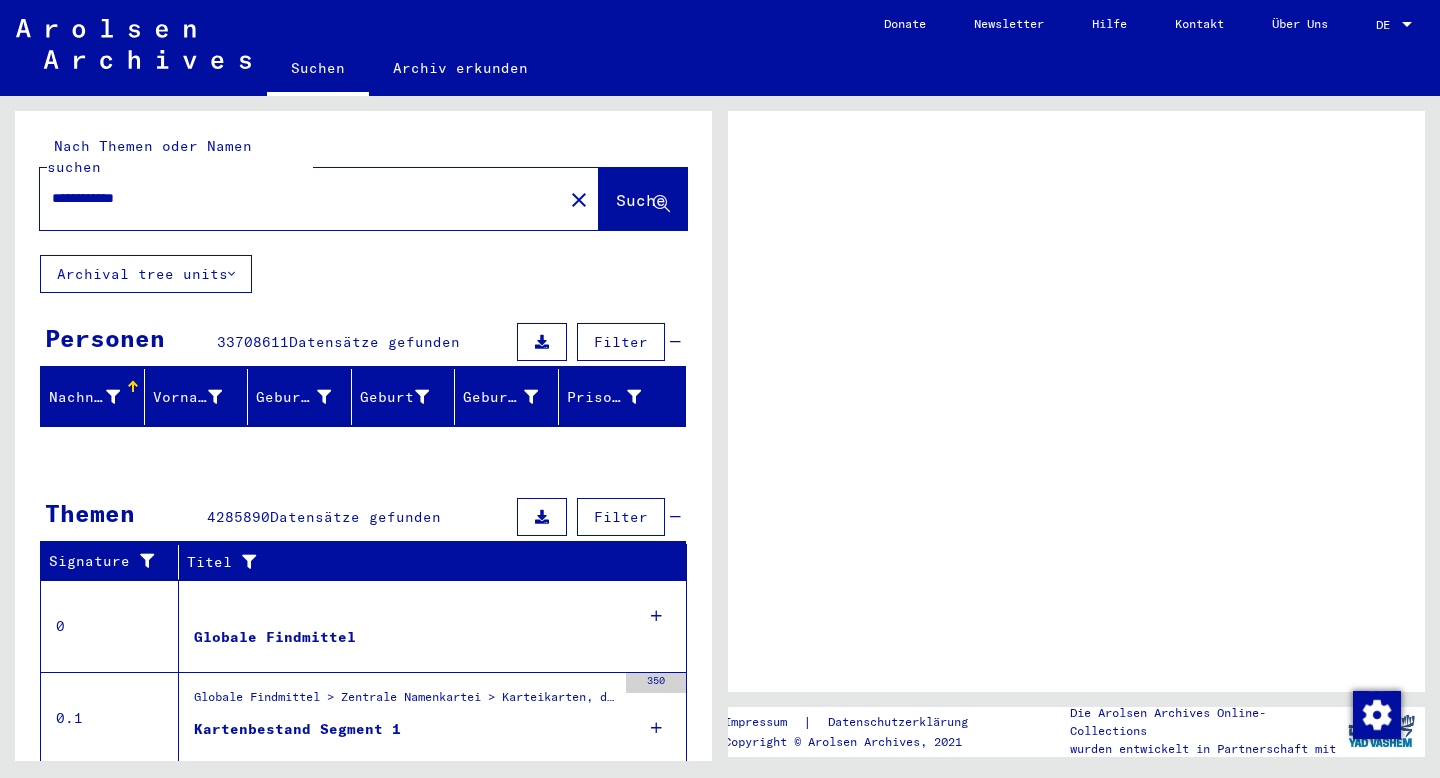scroll, scrollTop: 0, scrollLeft: 0, axis: both 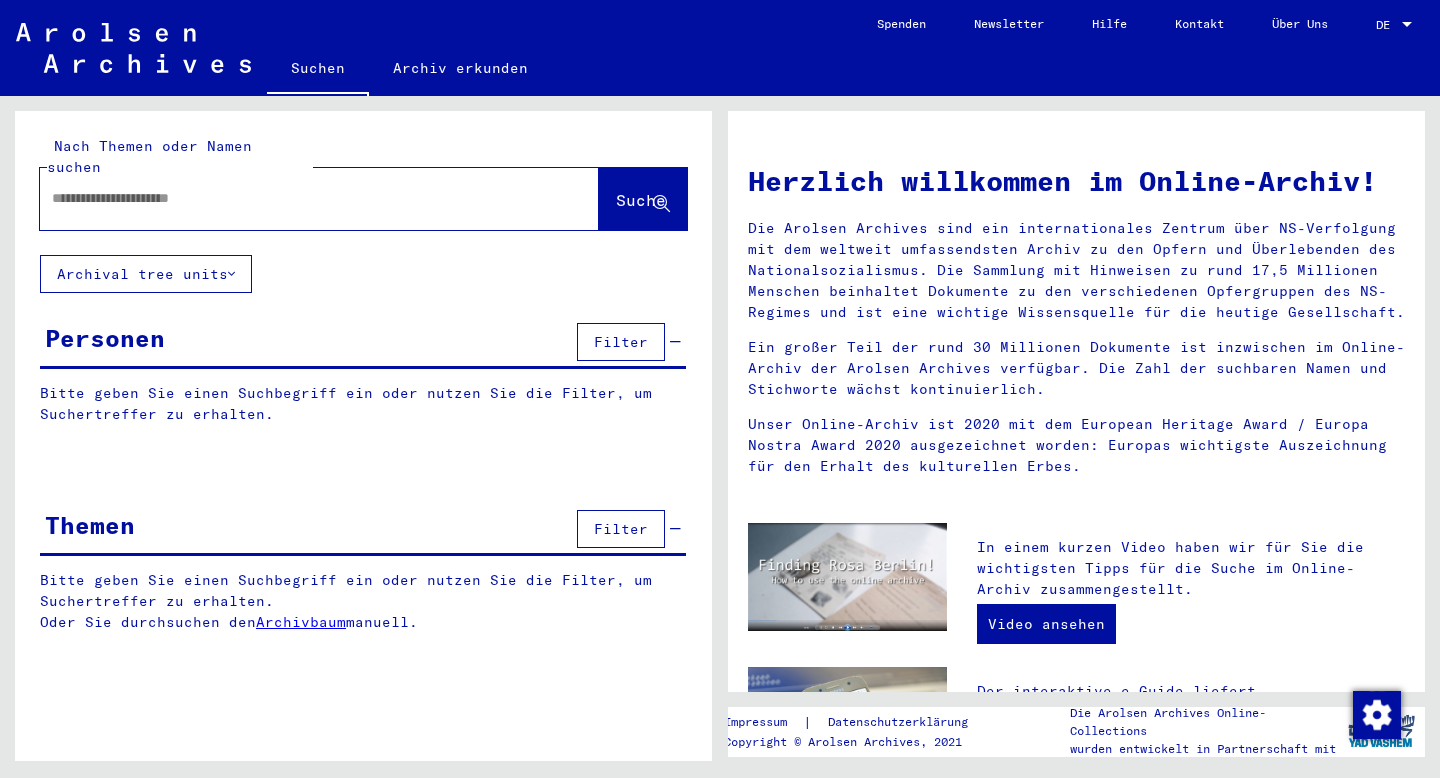 type on "**********" 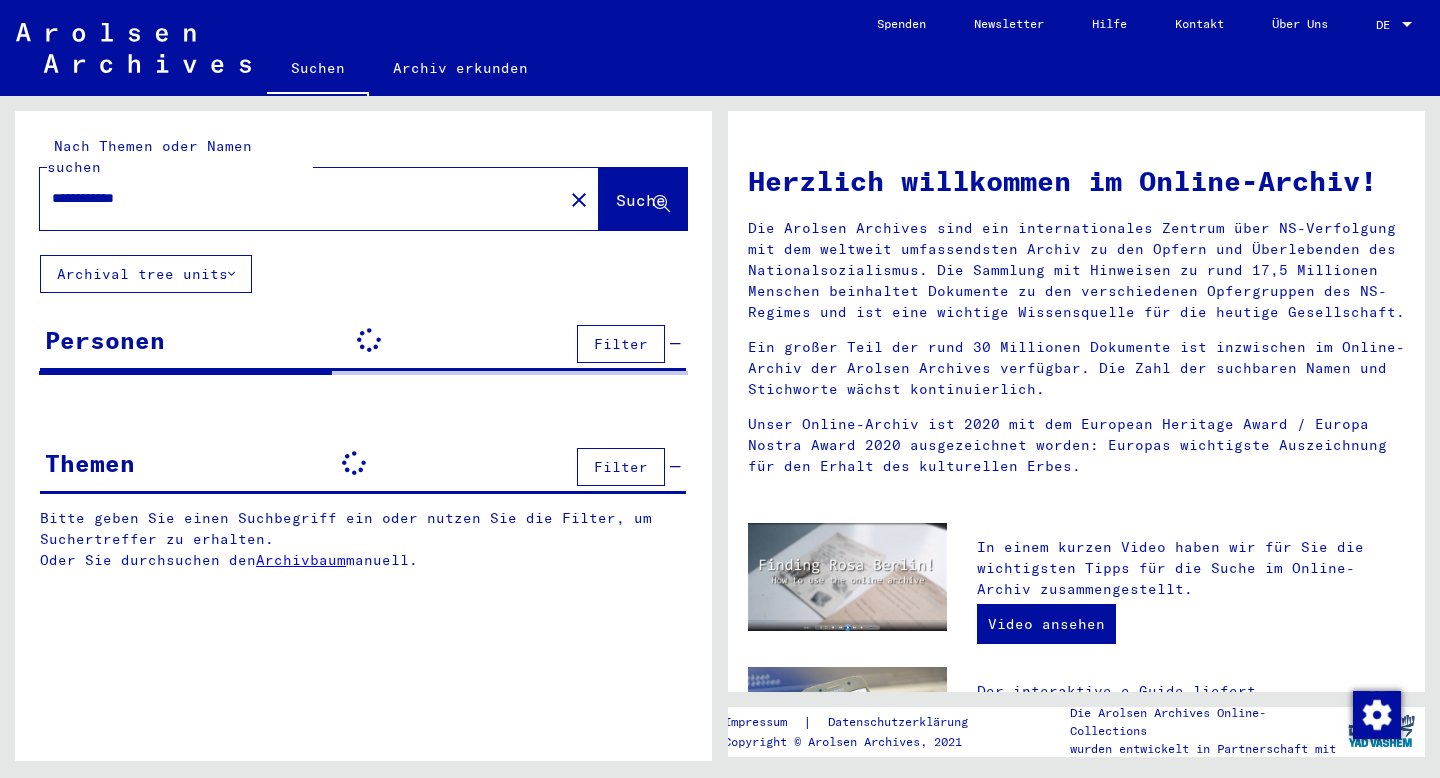 click on "DE" at bounding box center (1387, 25) 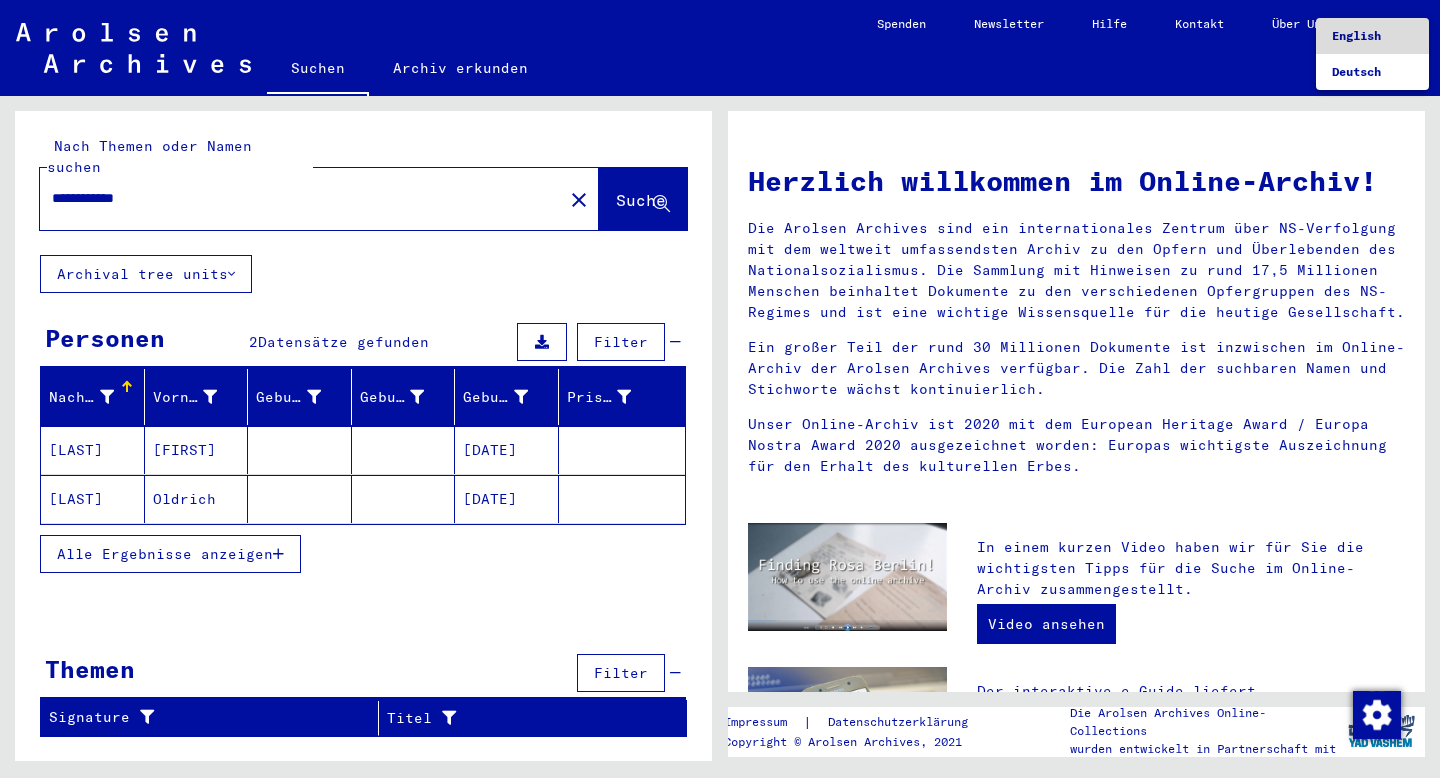 click on "English" at bounding box center [1356, 35] 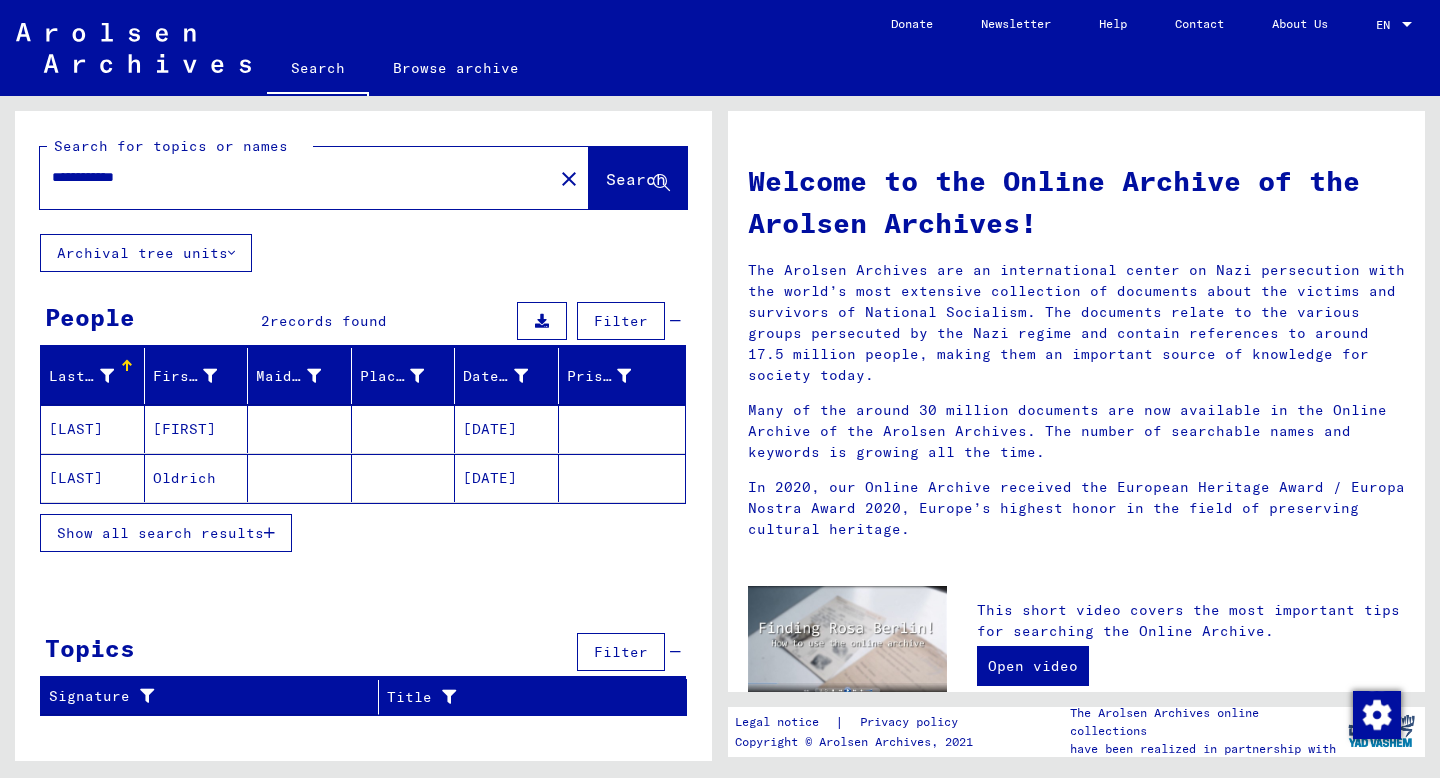 click on "[FIRST]" at bounding box center (197, 478) 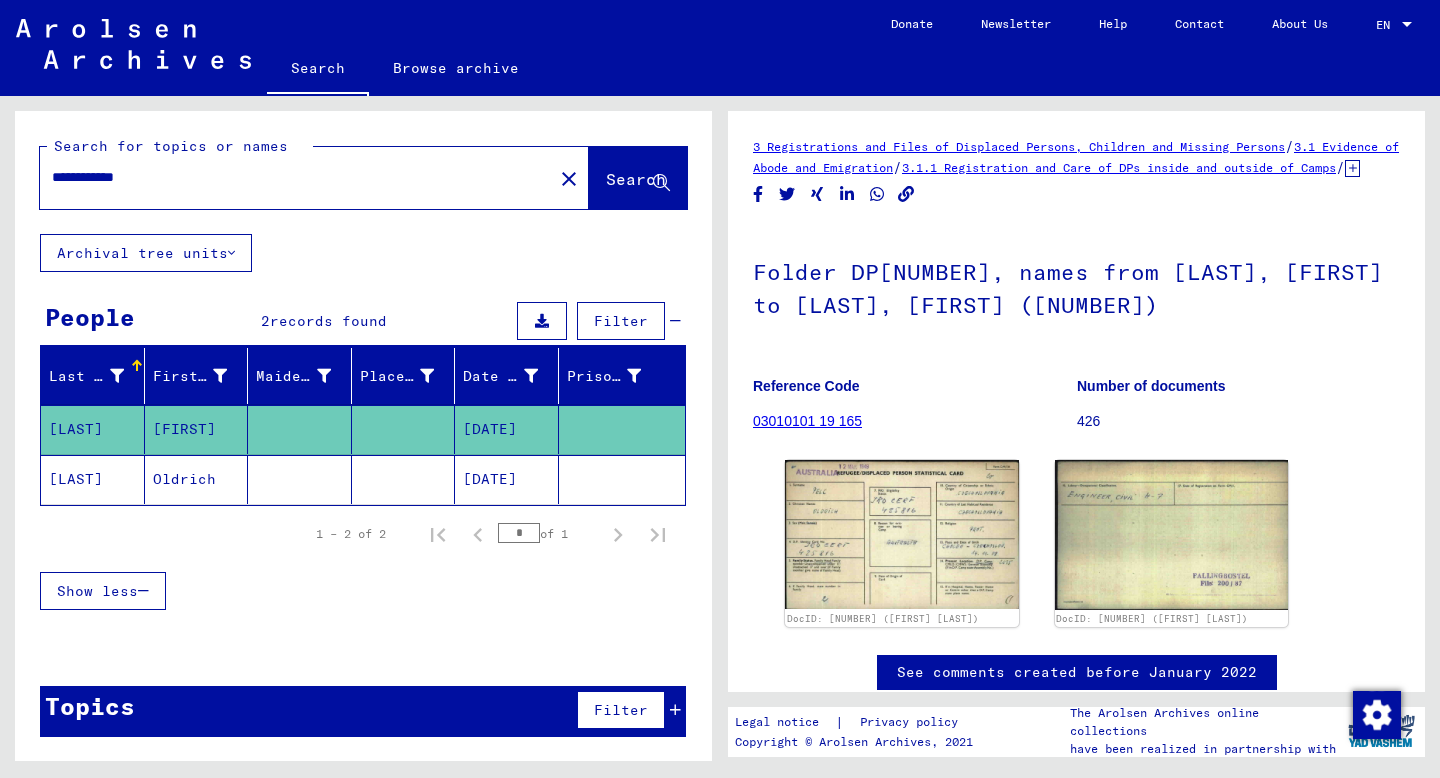scroll, scrollTop: 118, scrollLeft: 0, axis: vertical 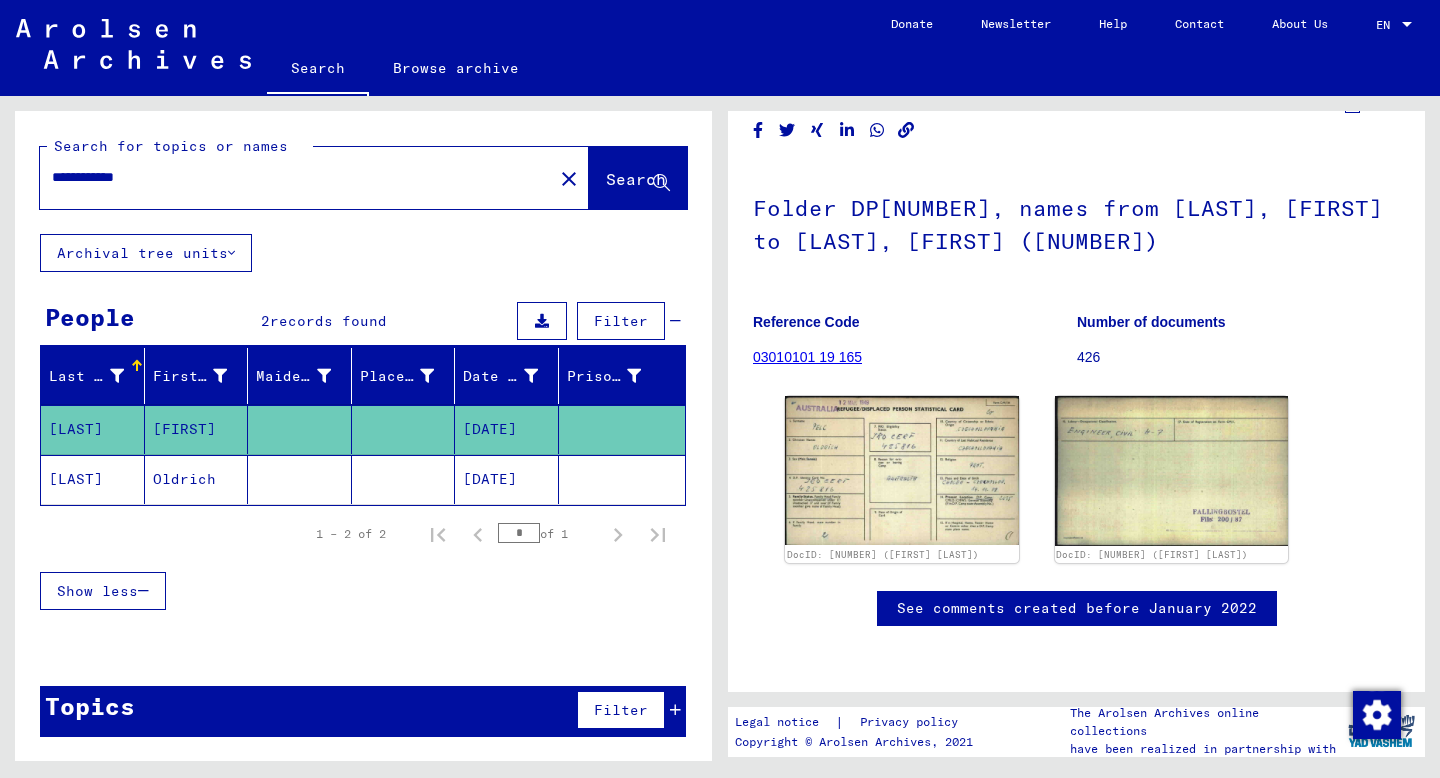 click on "[DATE]" 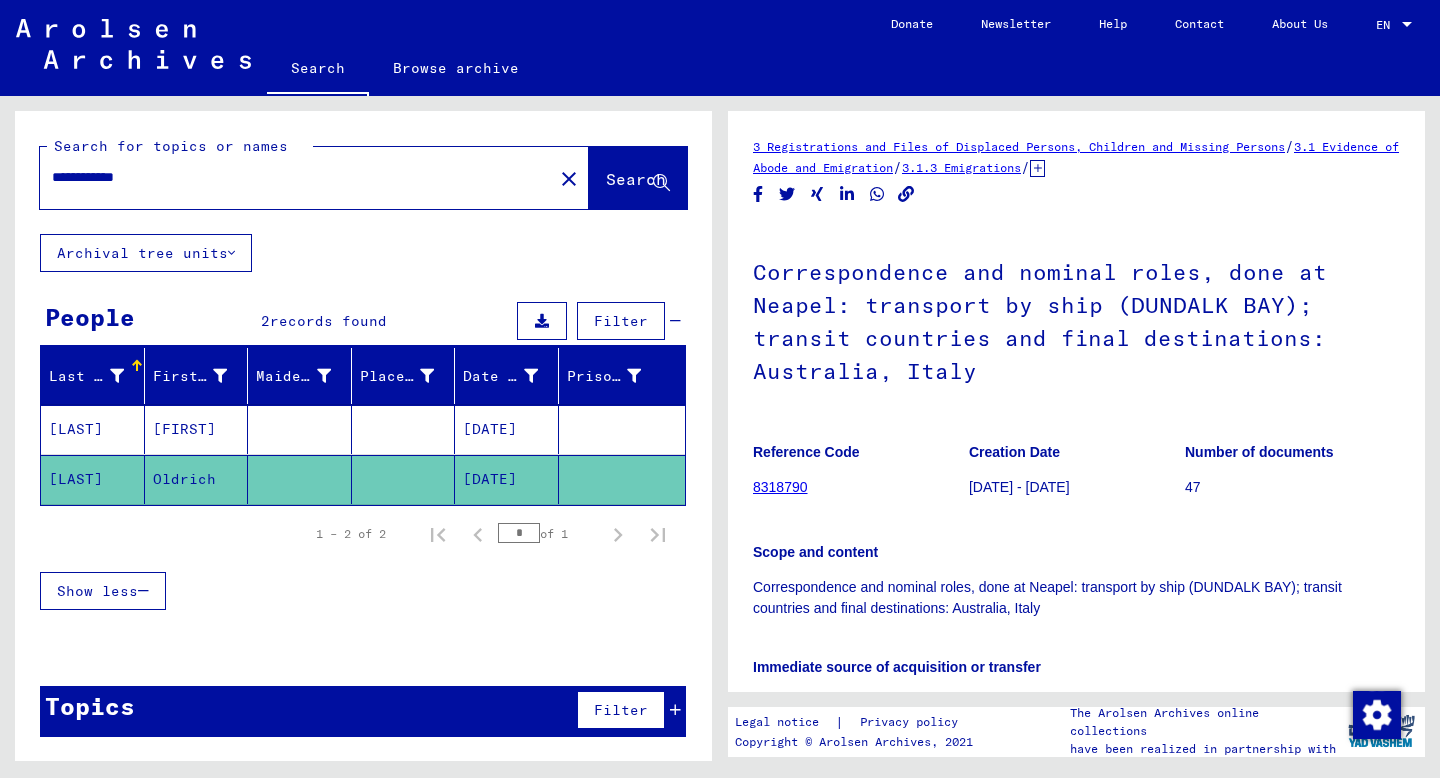 scroll, scrollTop: 0, scrollLeft: 0, axis: both 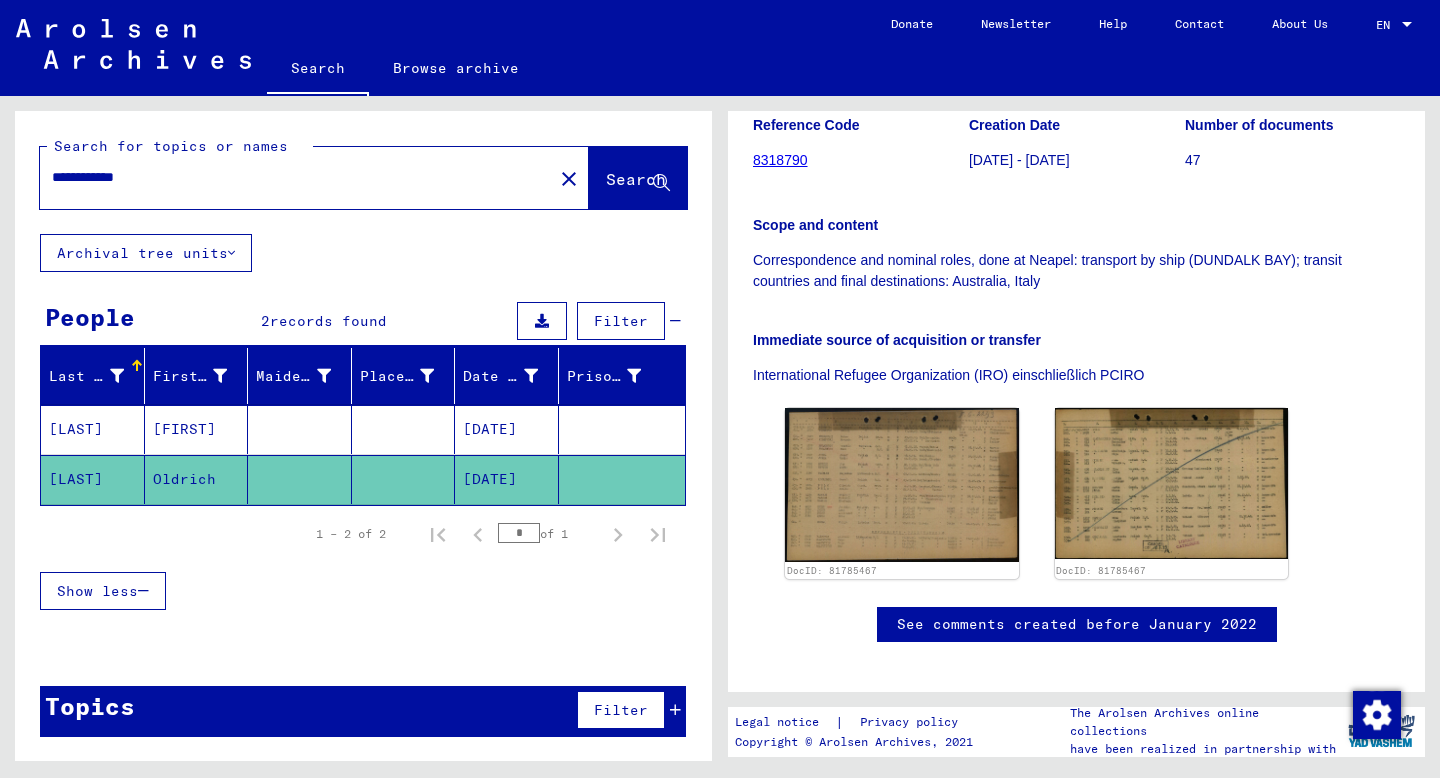 click at bounding box center [404, 479] 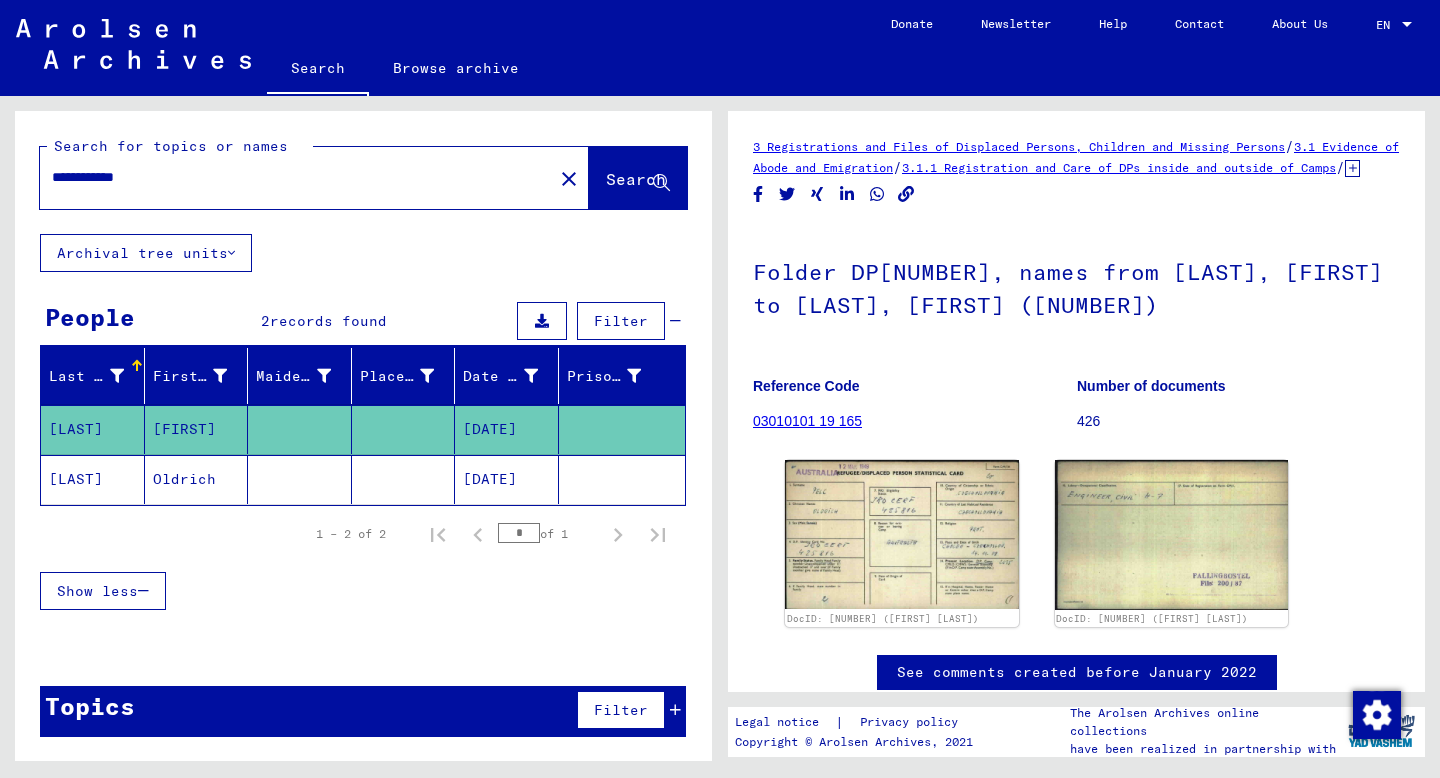 scroll, scrollTop: 0, scrollLeft: 0, axis: both 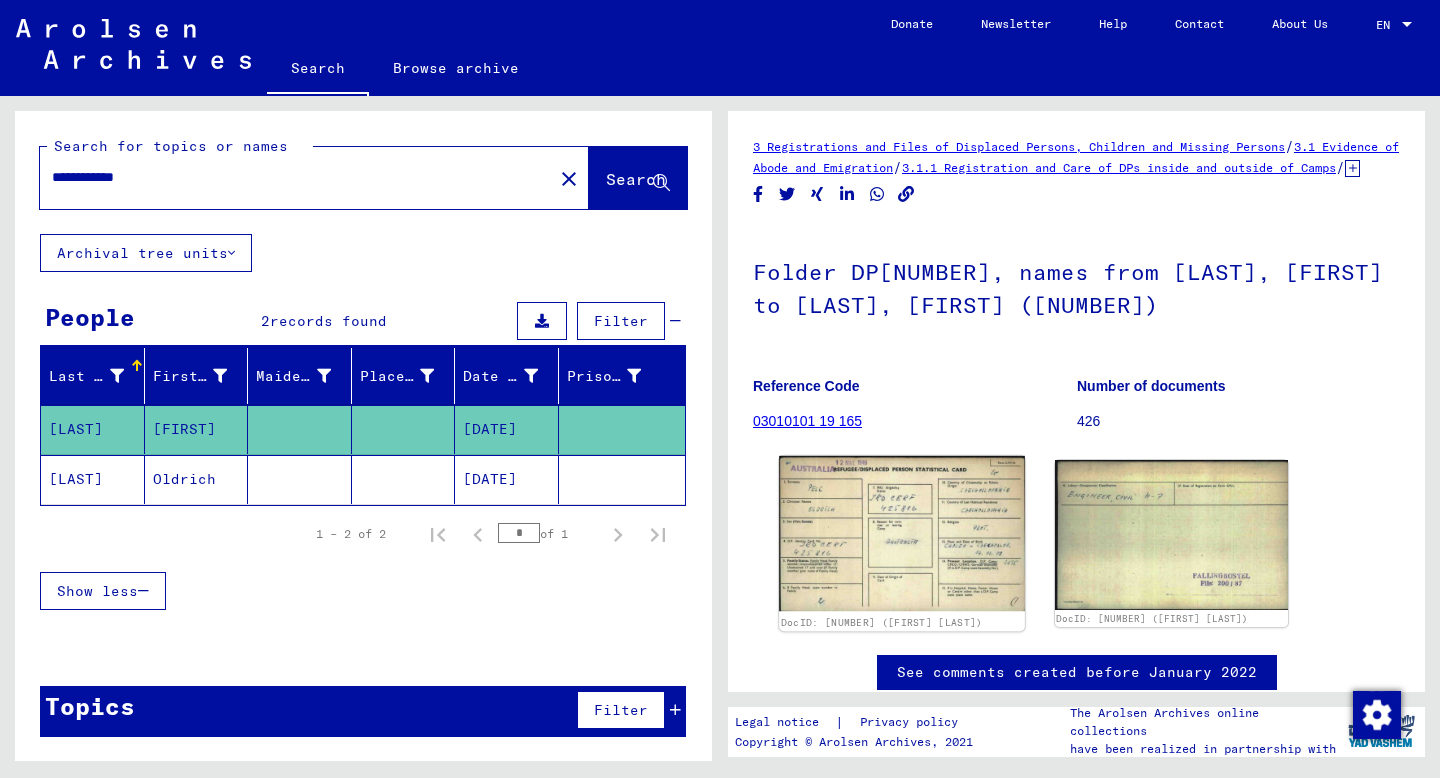 click 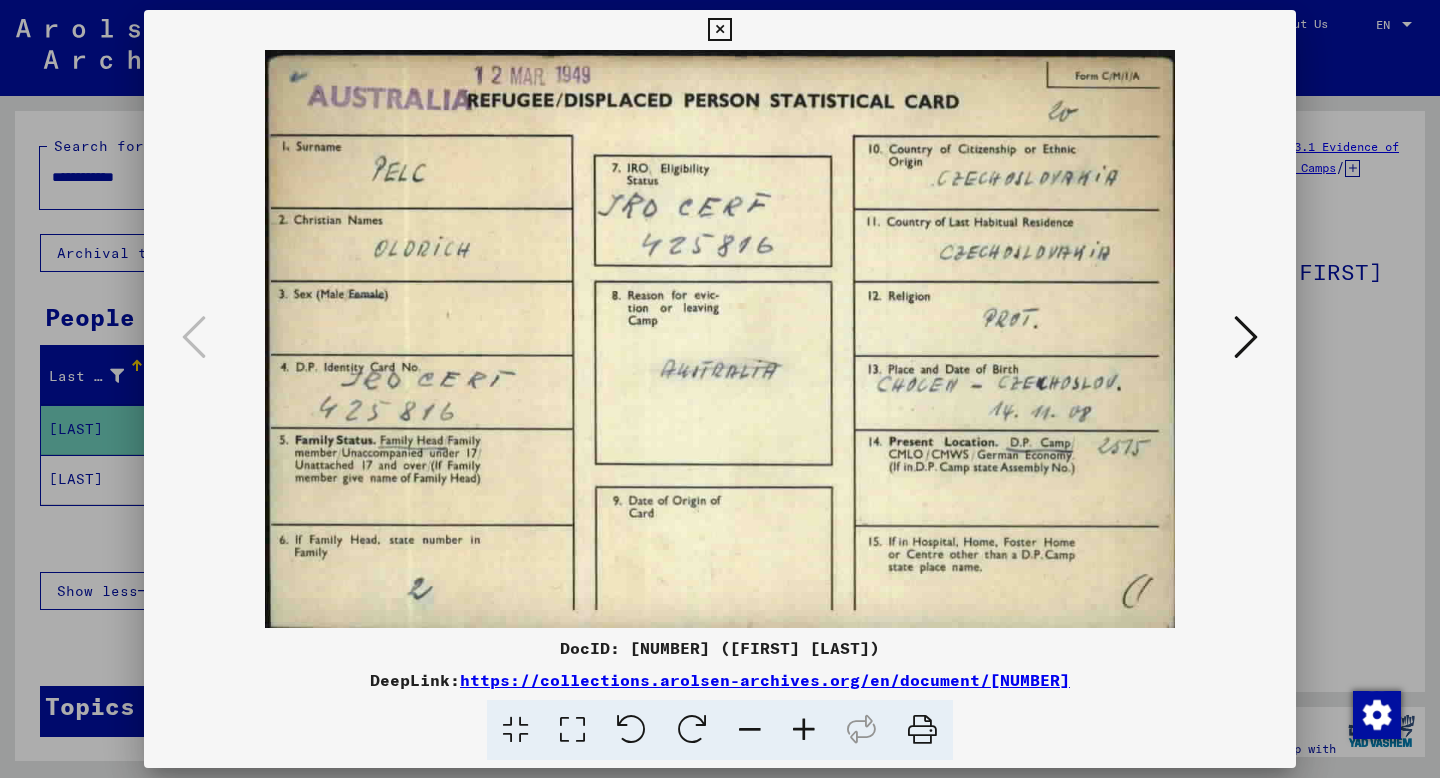 click at bounding box center (720, 389) 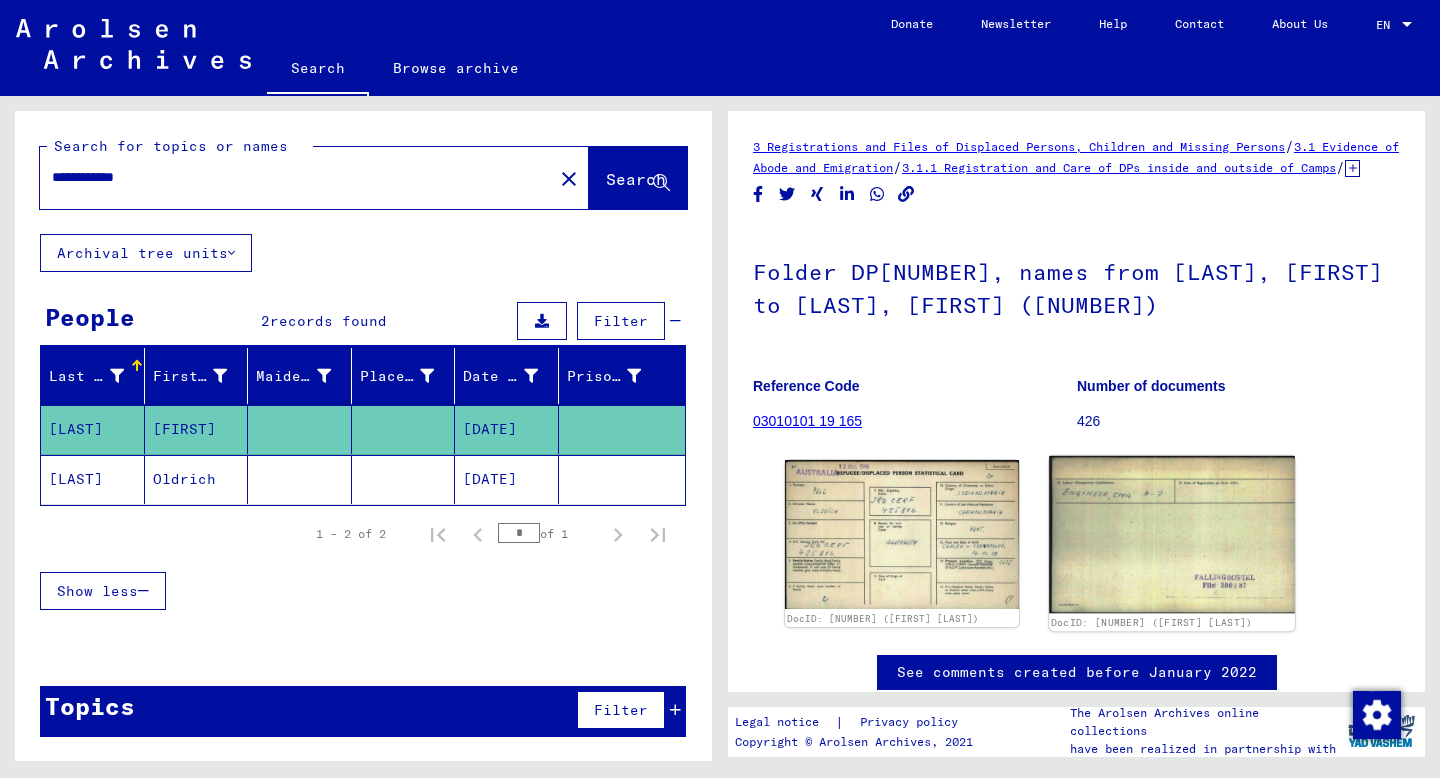 click 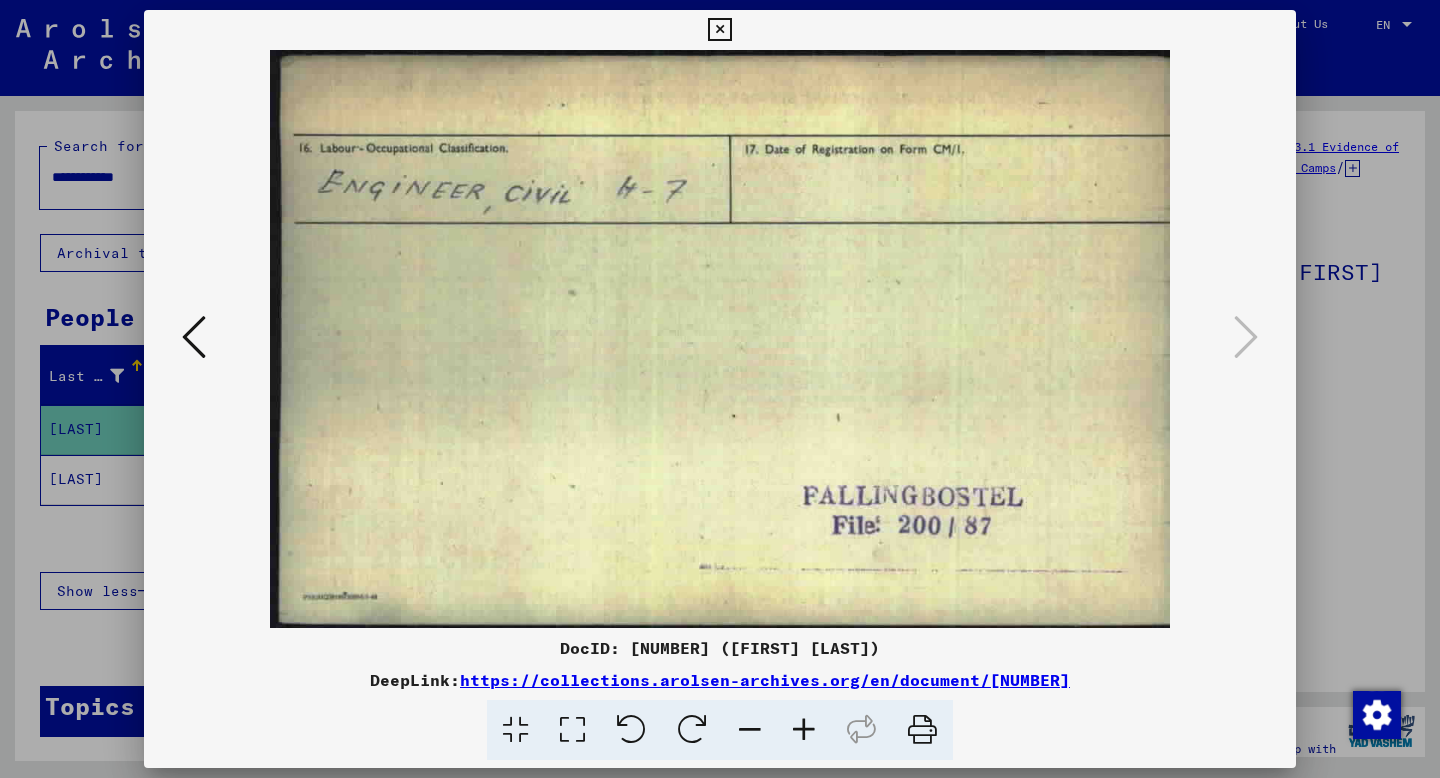 click at bounding box center [720, 389] 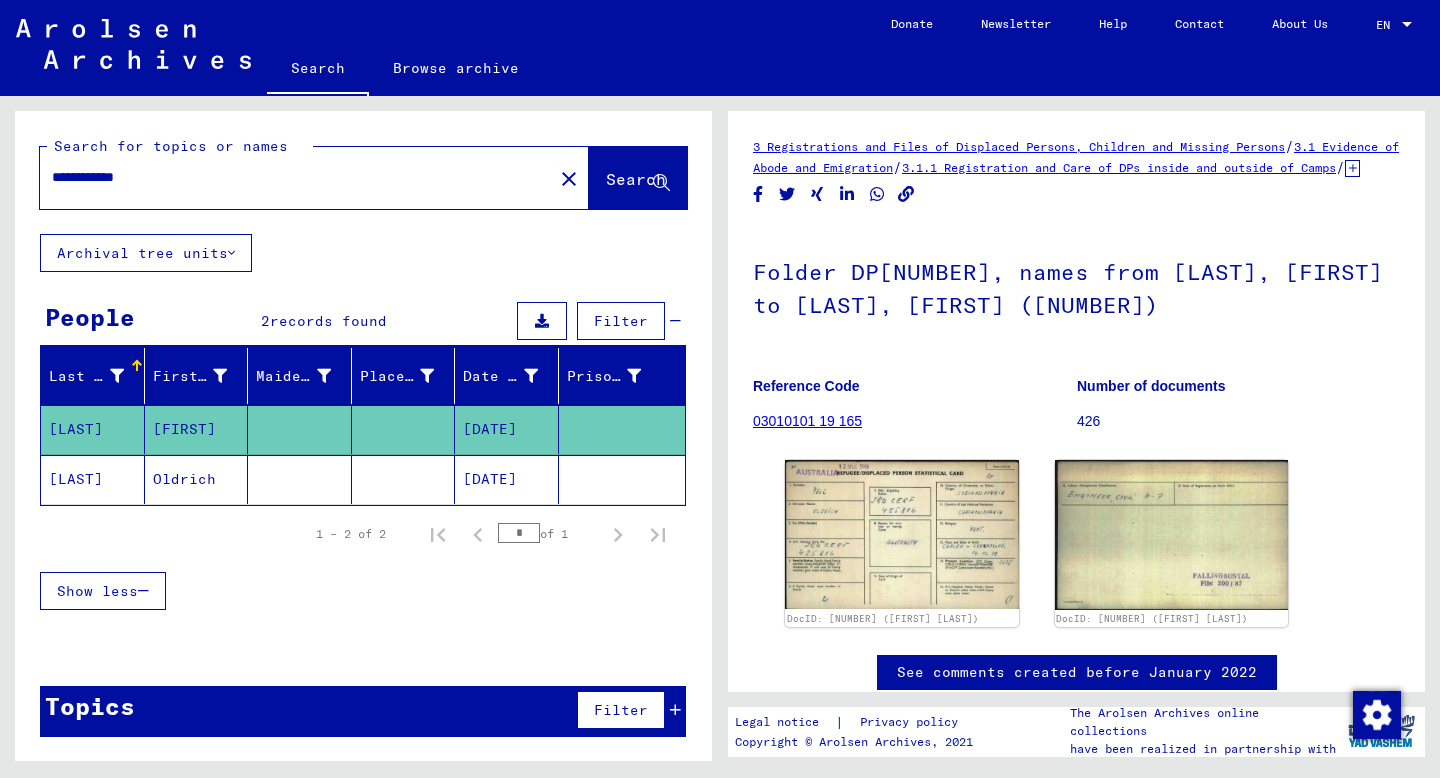 click on "[DATE]" 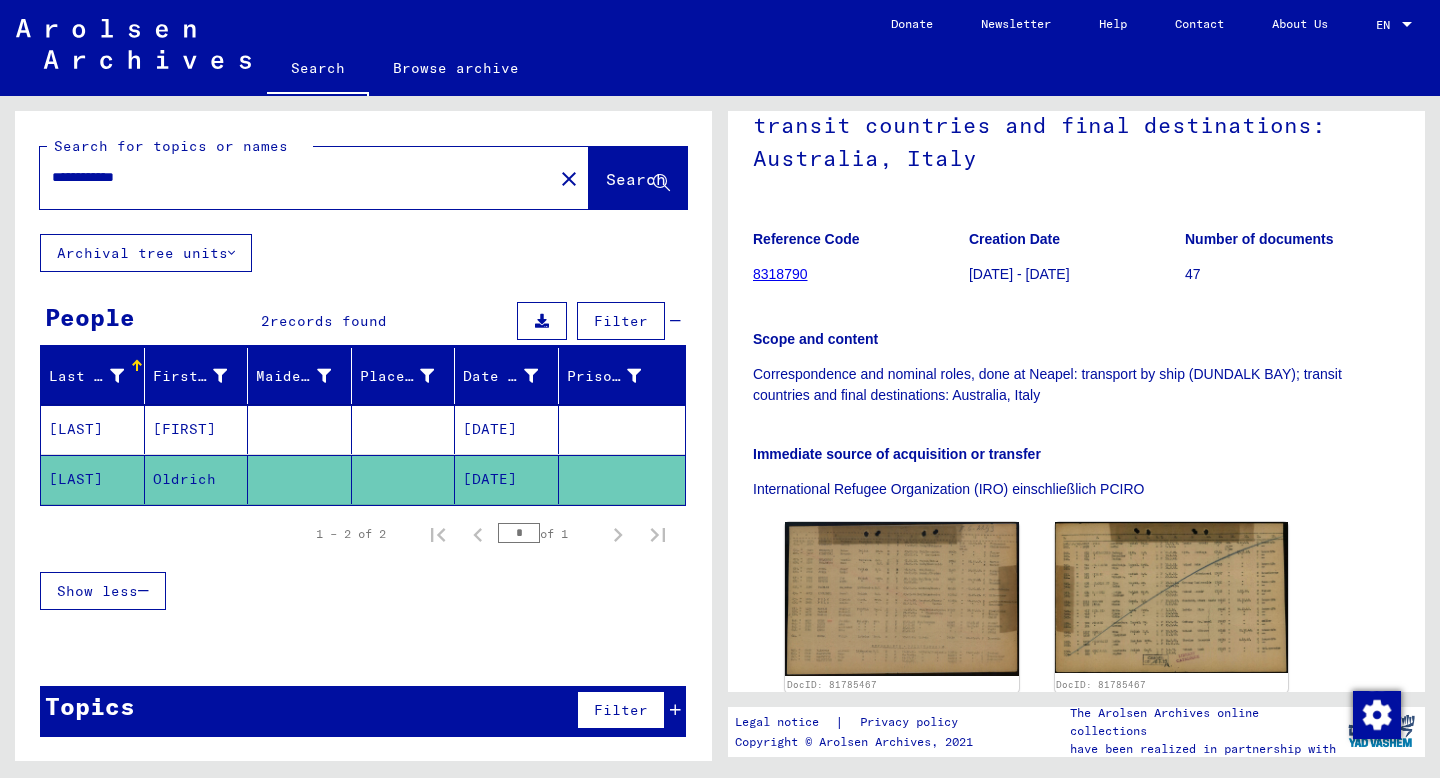scroll, scrollTop: 0, scrollLeft: 0, axis: both 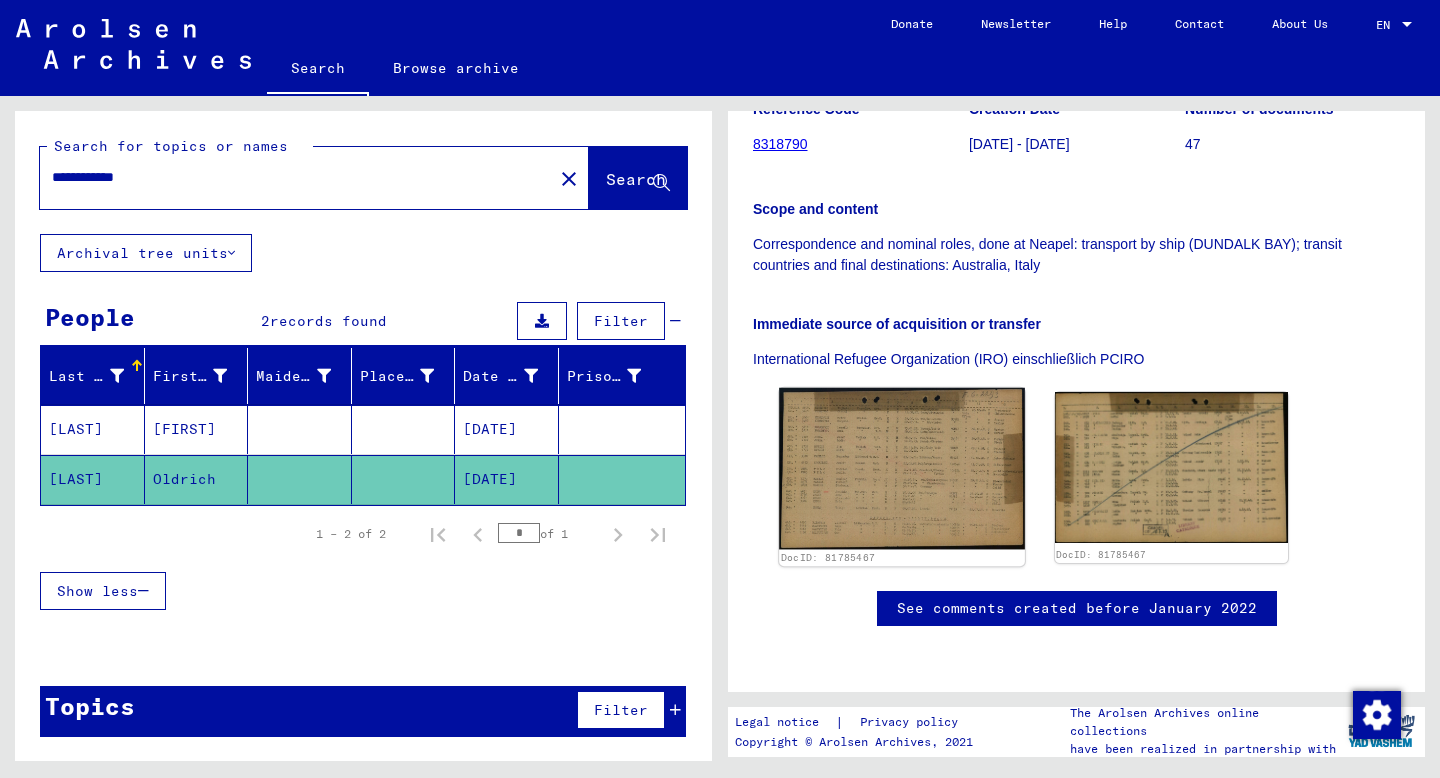 click 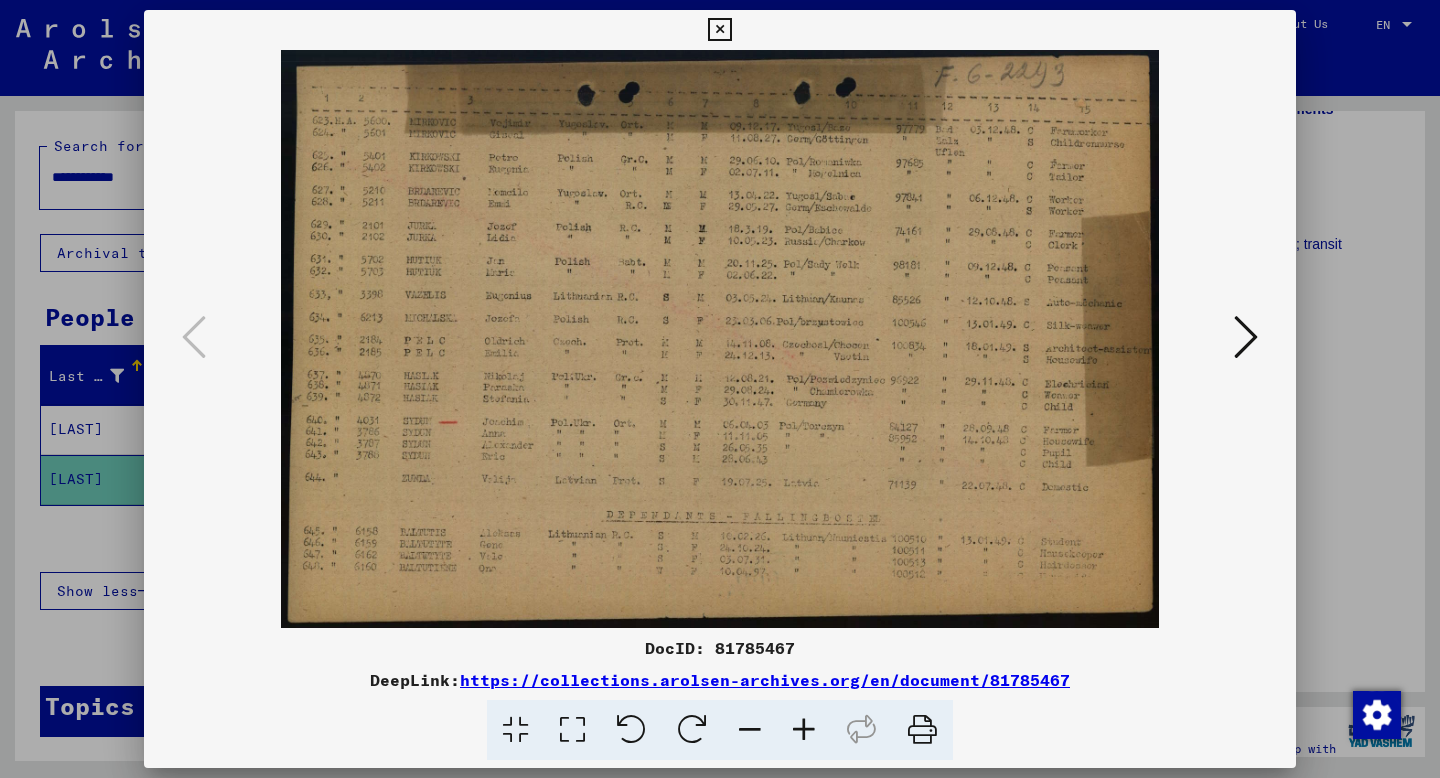 click at bounding box center [1246, 337] 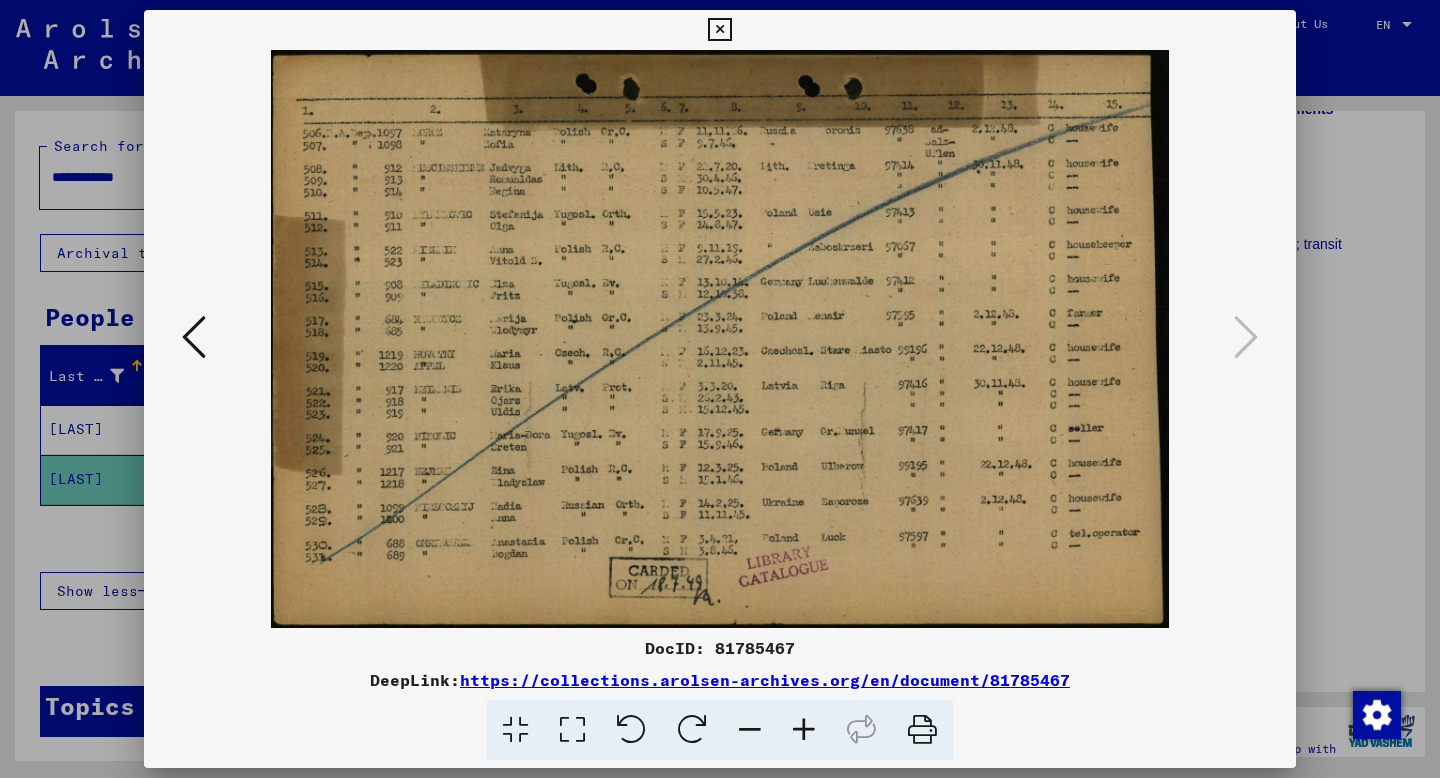 click at bounding box center [720, 389] 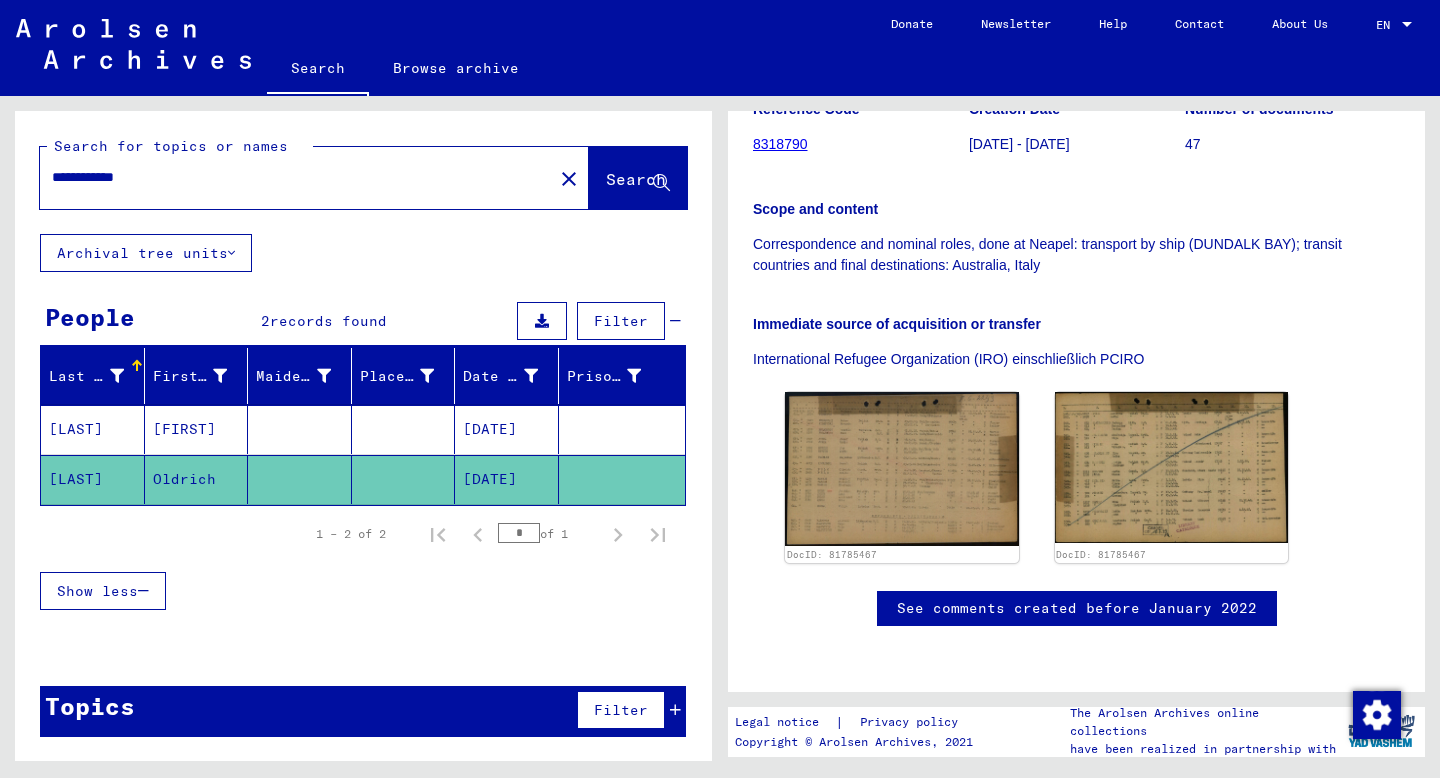 drag, startPoint x: 286, startPoint y: 179, endPoint x: 45, endPoint y: 174, distance: 241.05186 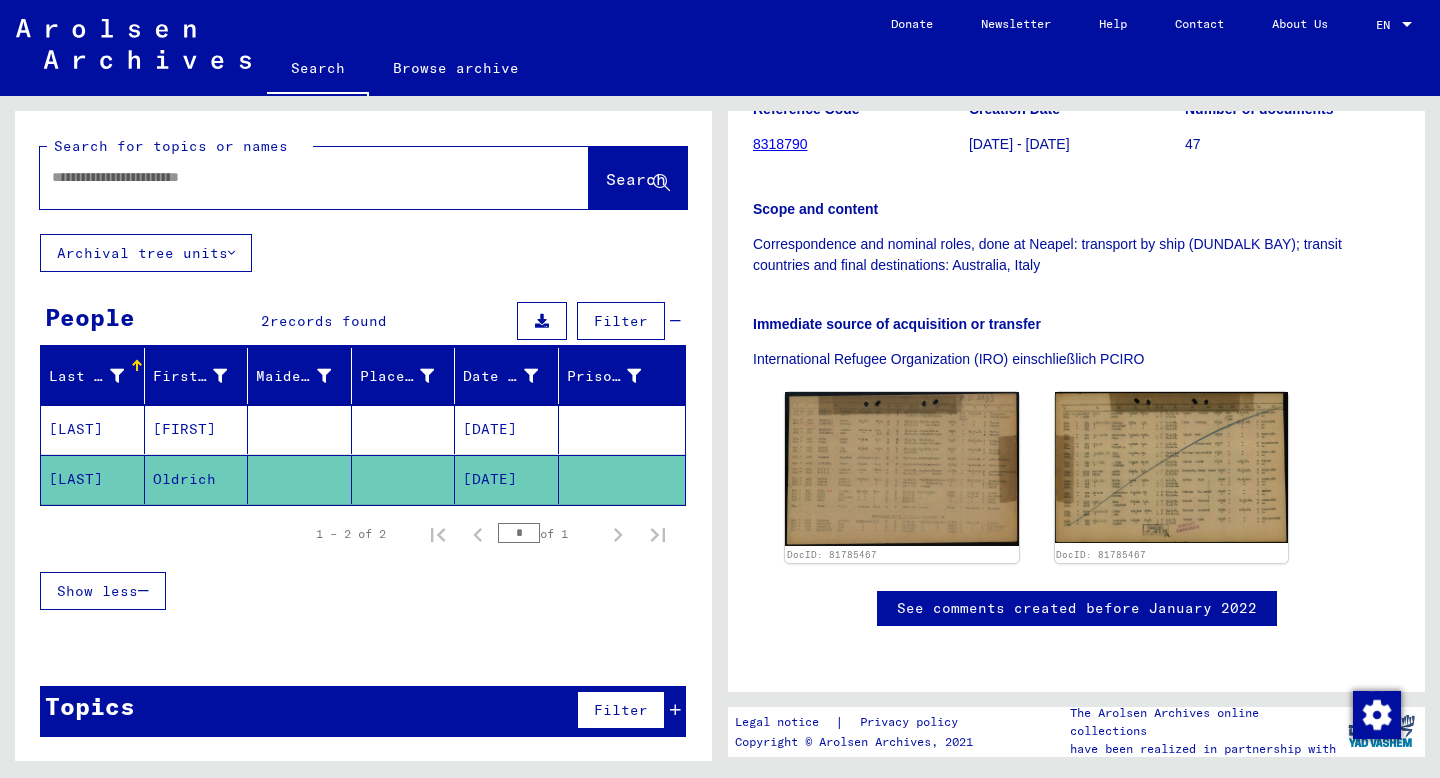 click at bounding box center [296, 177] 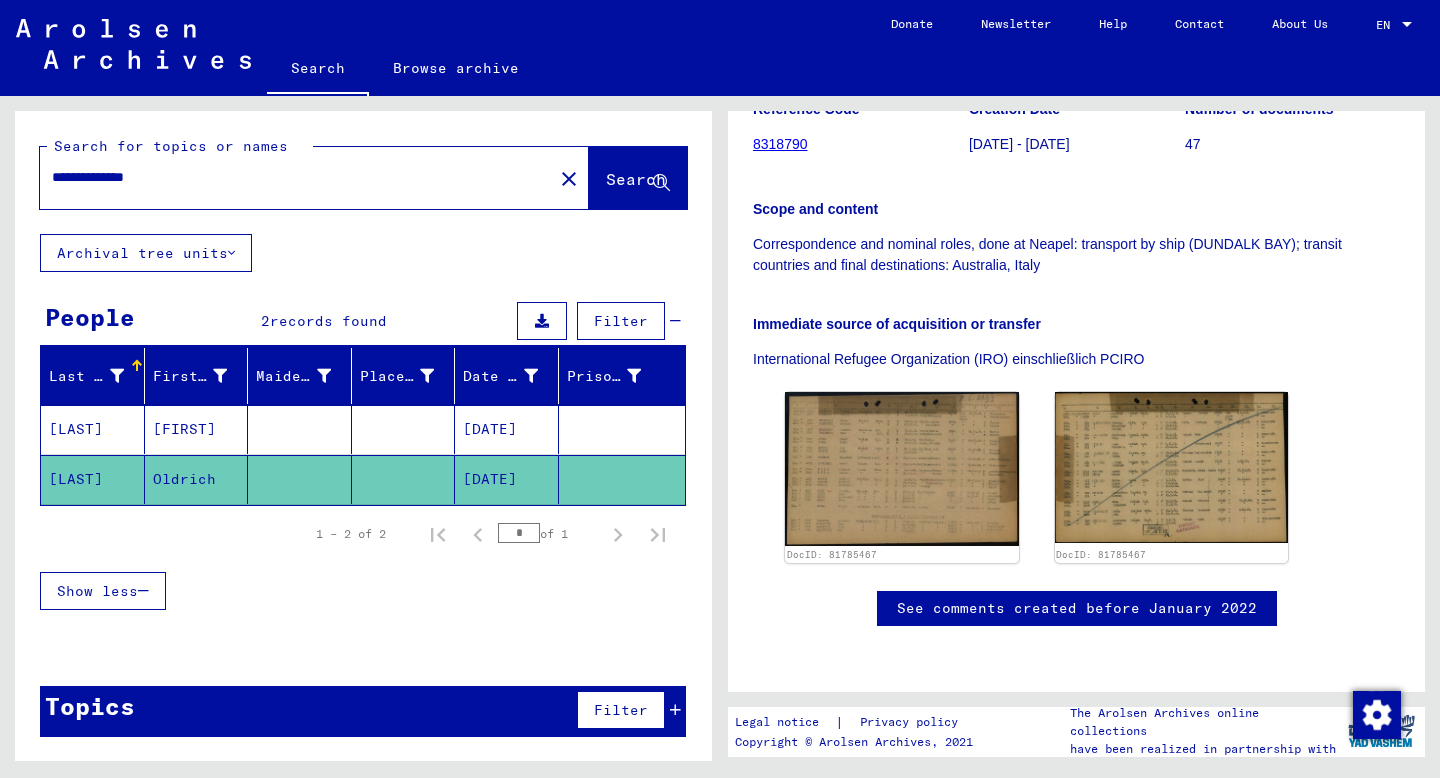 scroll, scrollTop: 0, scrollLeft: 0, axis: both 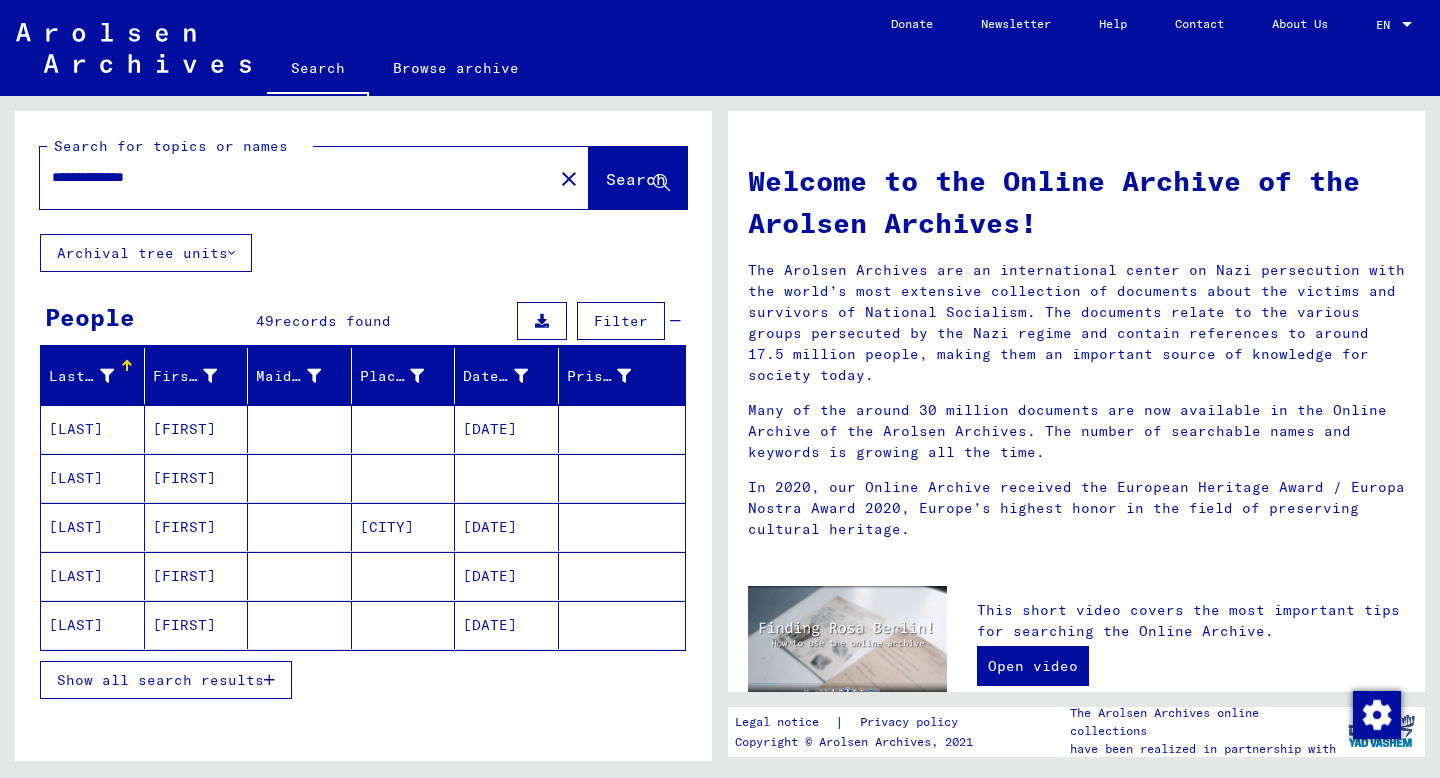 click on "[DATE]" at bounding box center (507, 478) 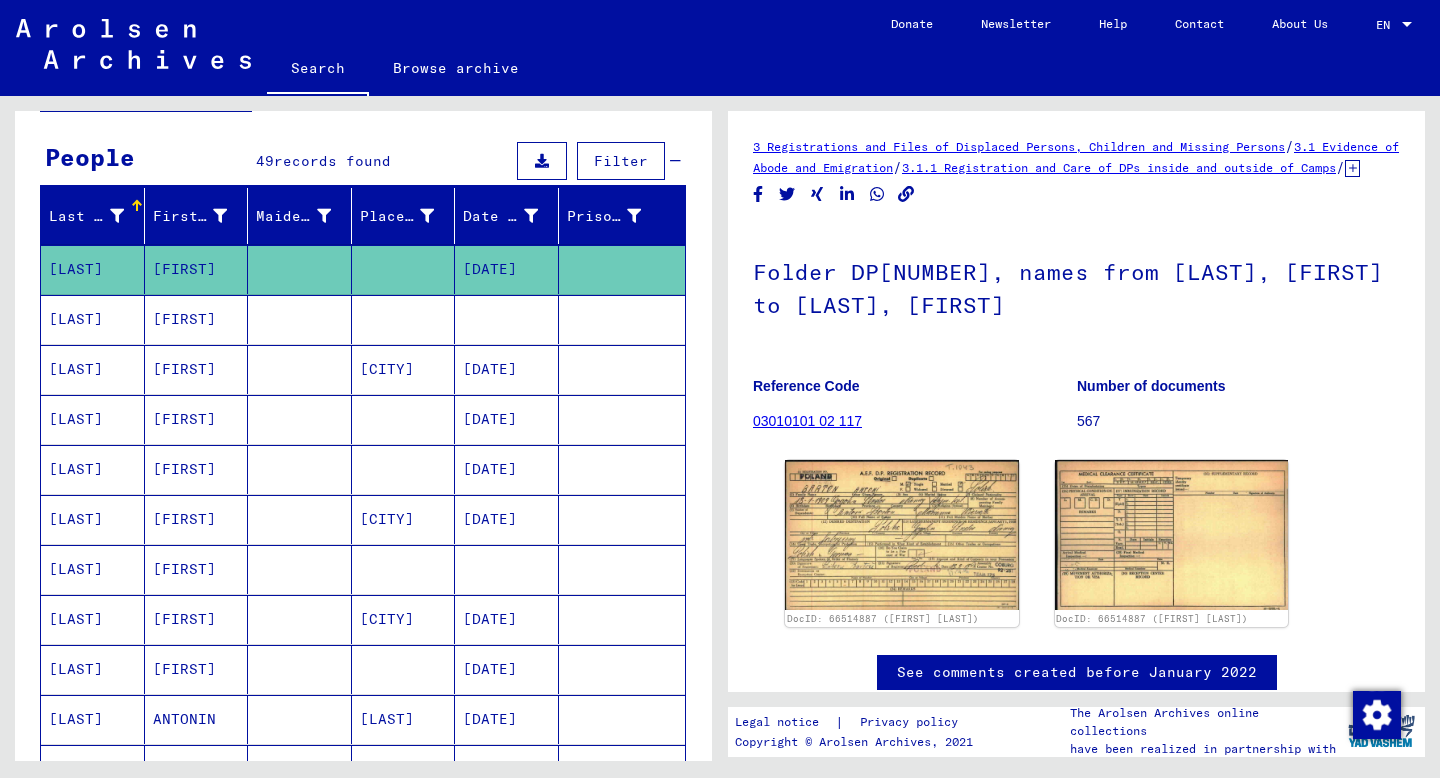 scroll, scrollTop: 164, scrollLeft: 0, axis: vertical 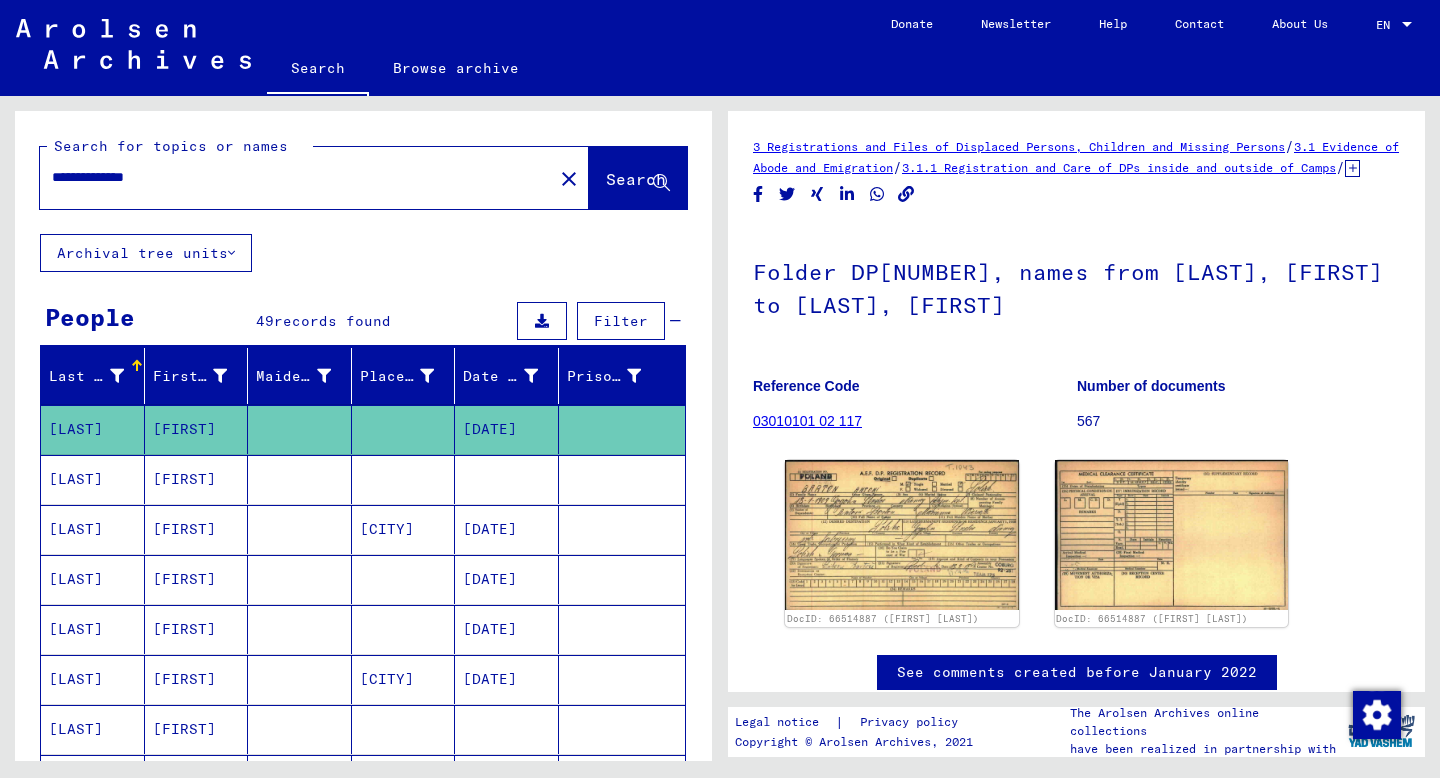 click on "**********" at bounding box center (296, 177) 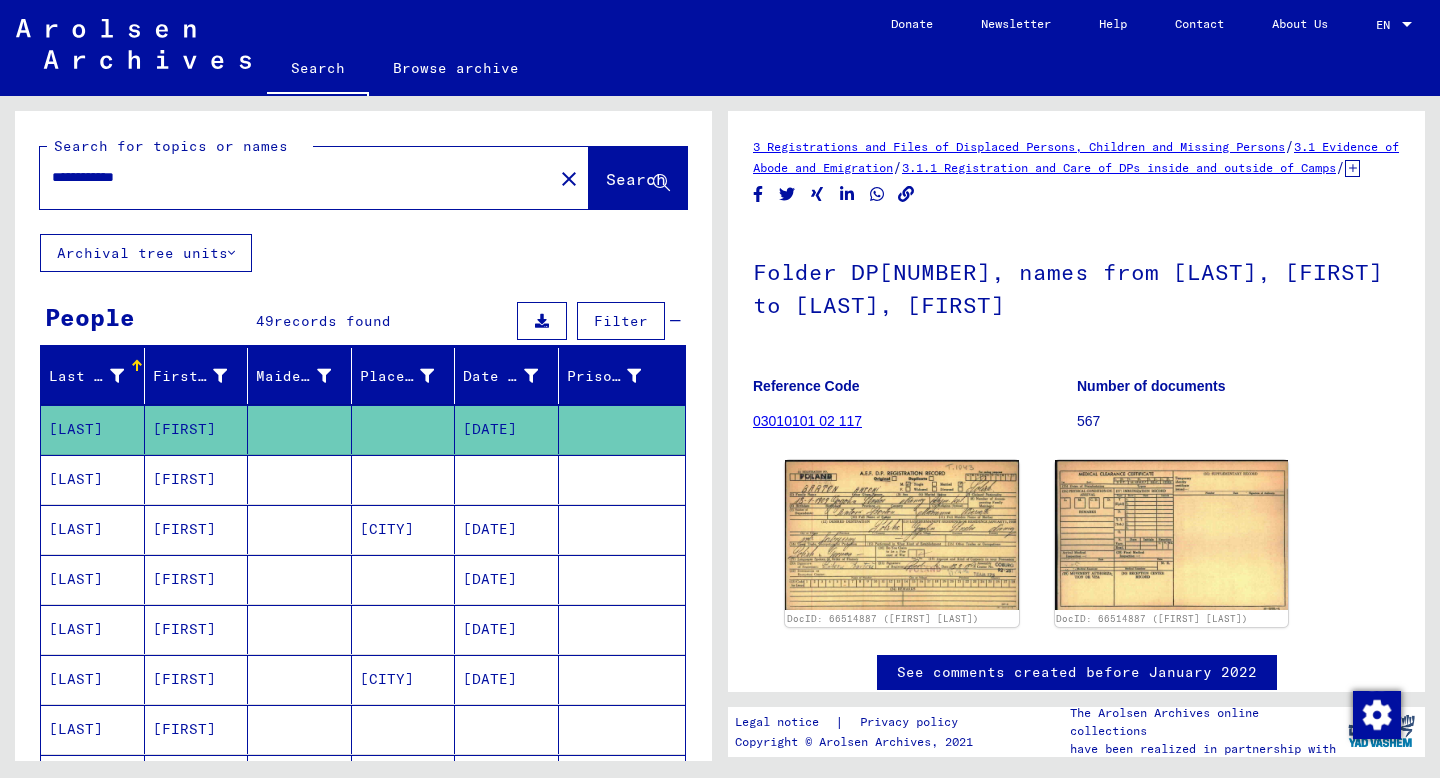 type on "**********" 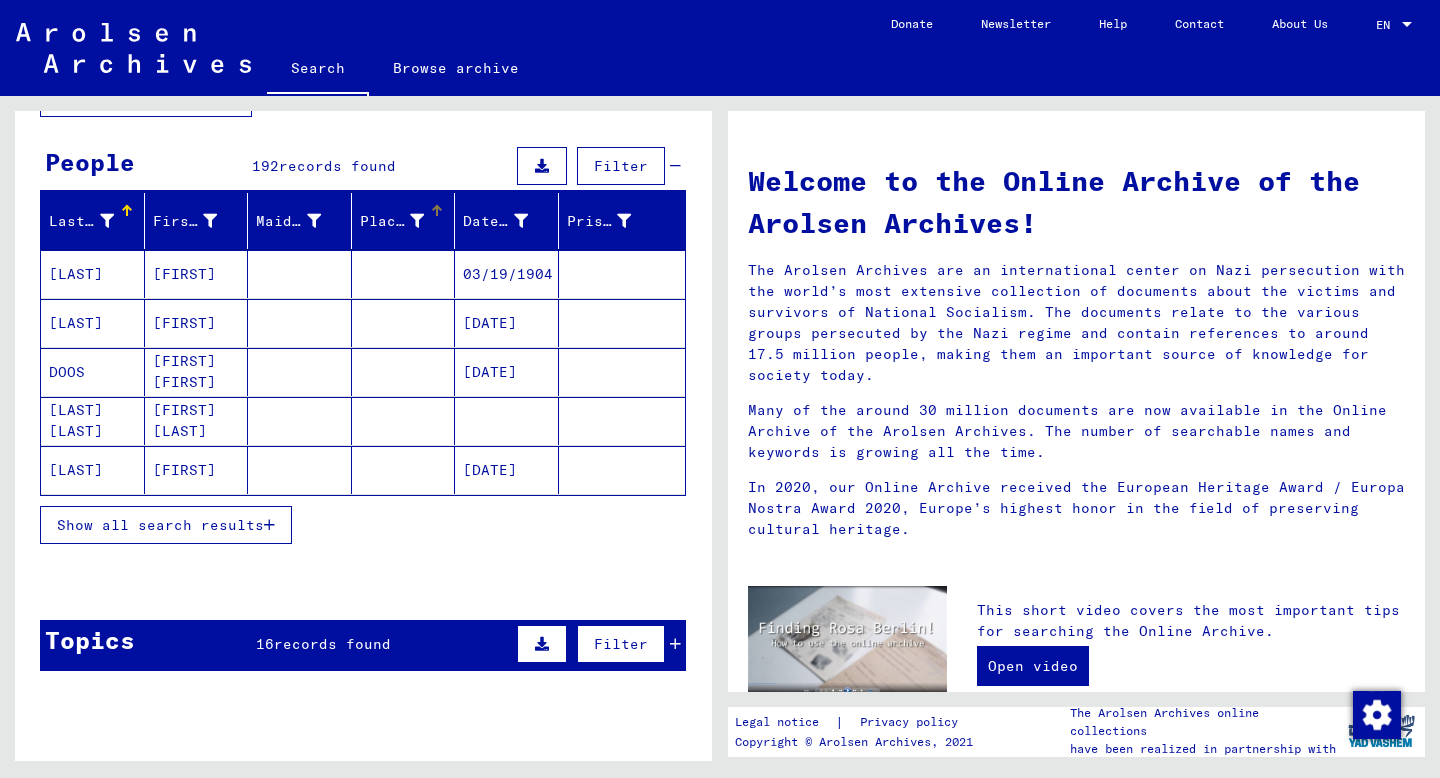 scroll, scrollTop: 157, scrollLeft: 0, axis: vertical 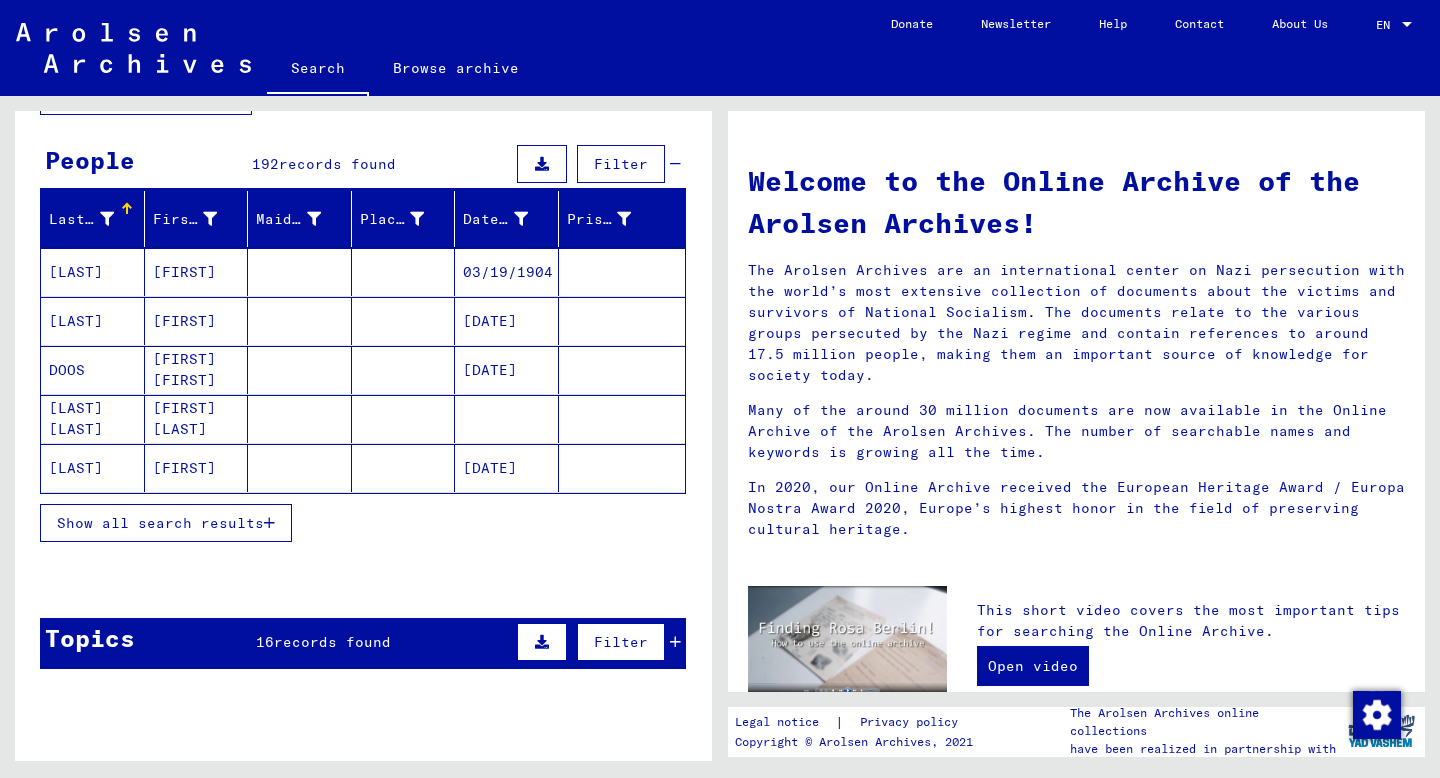 click on "Show all search results" at bounding box center (166, 523) 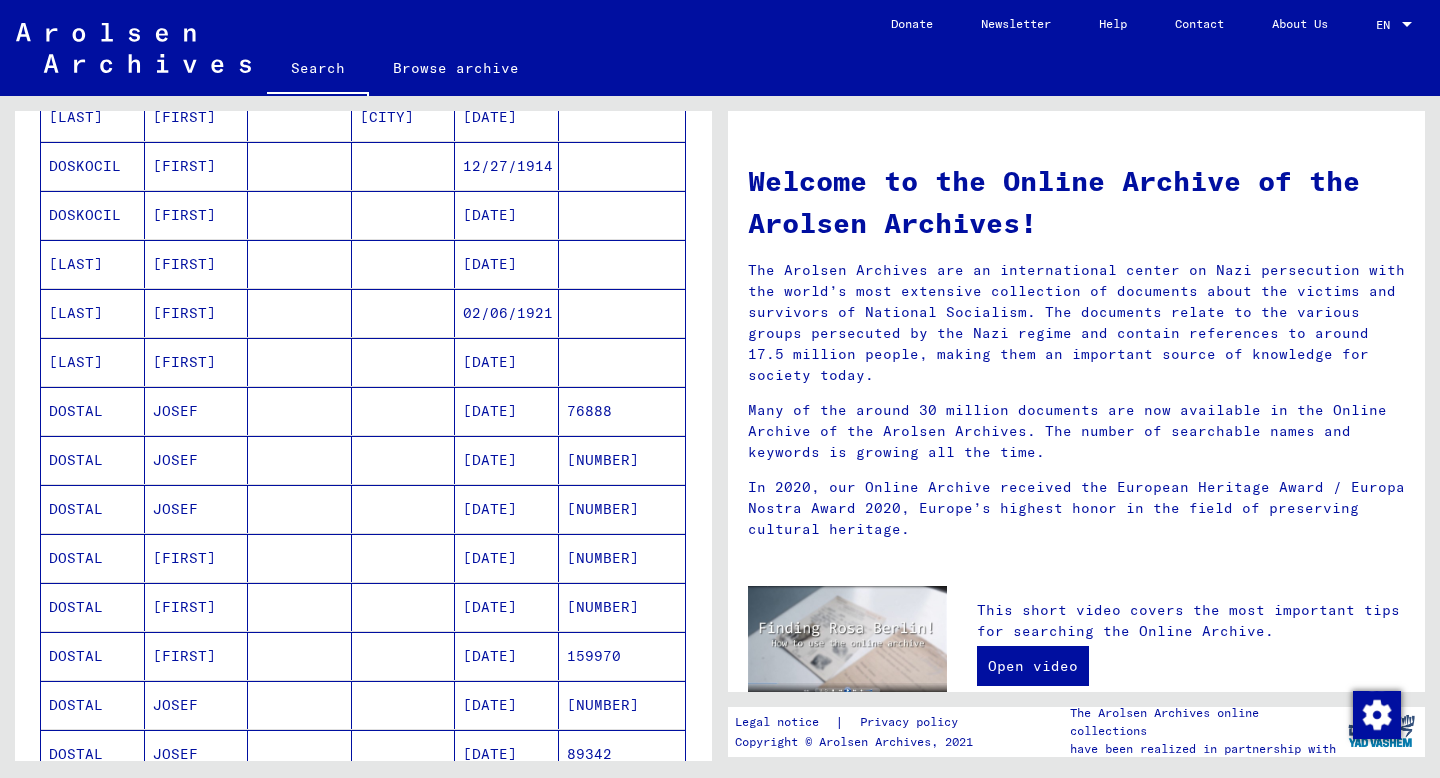 scroll, scrollTop: 585, scrollLeft: 0, axis: vertical 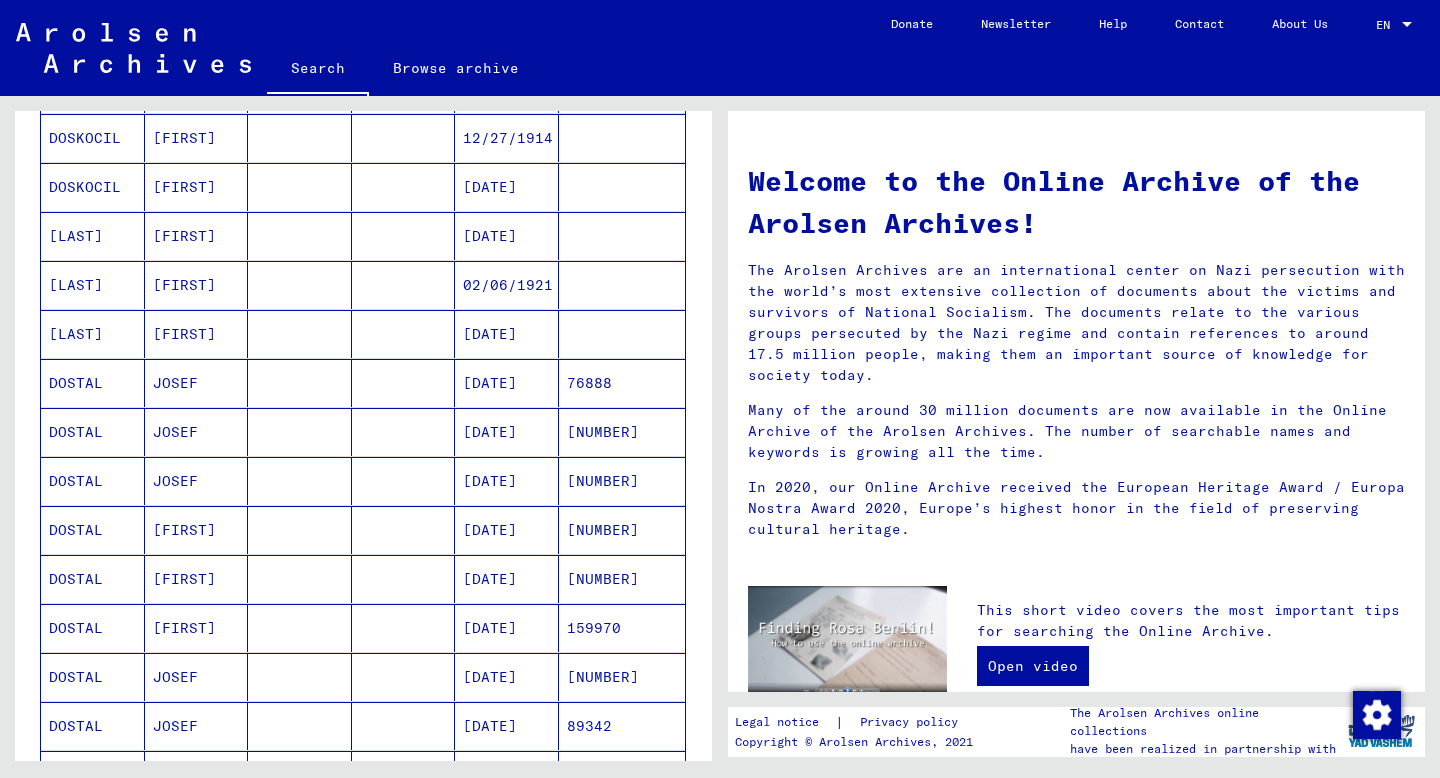 click on "[DATE]" at bounding box center (507, 530) 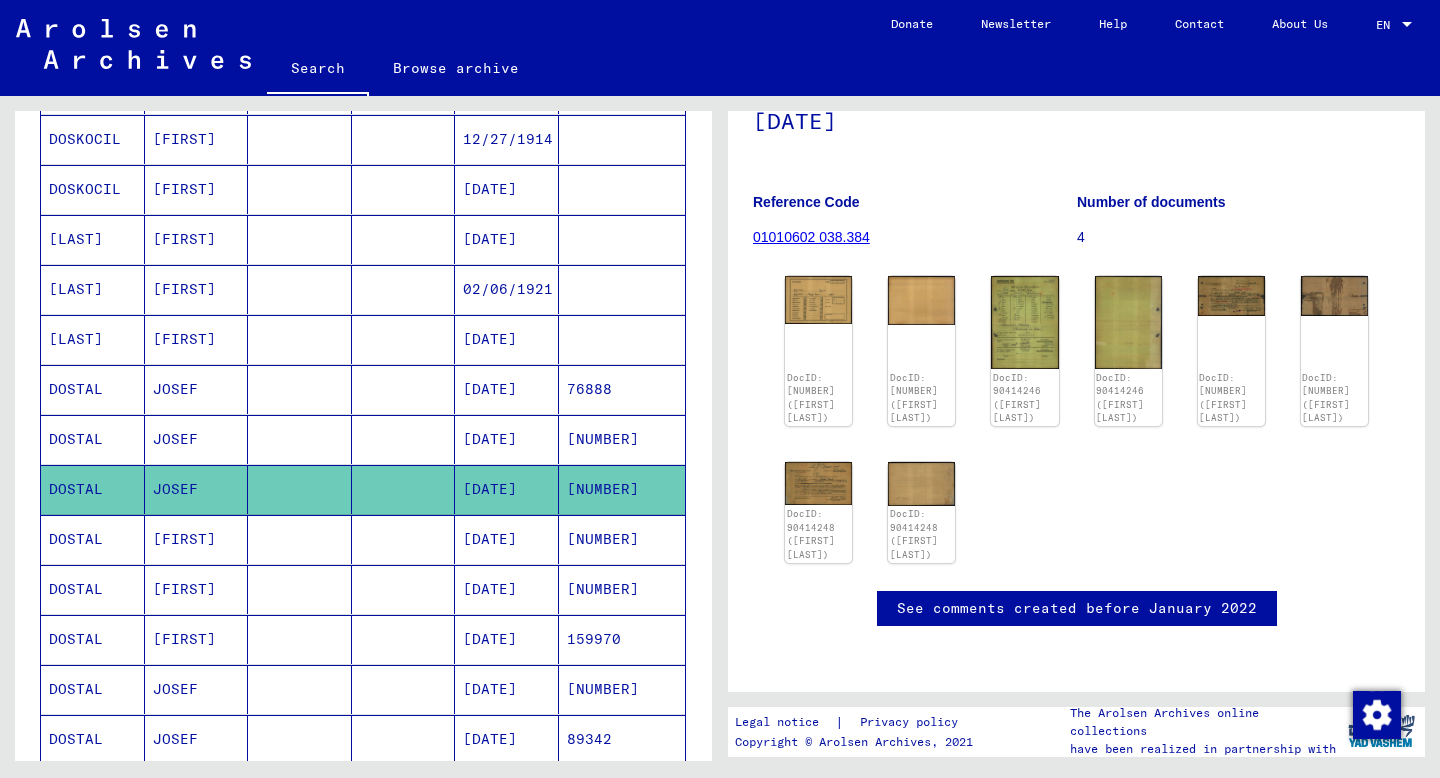 scroll, scrollTop: 259, scrollLeft: 0, axis: vertical 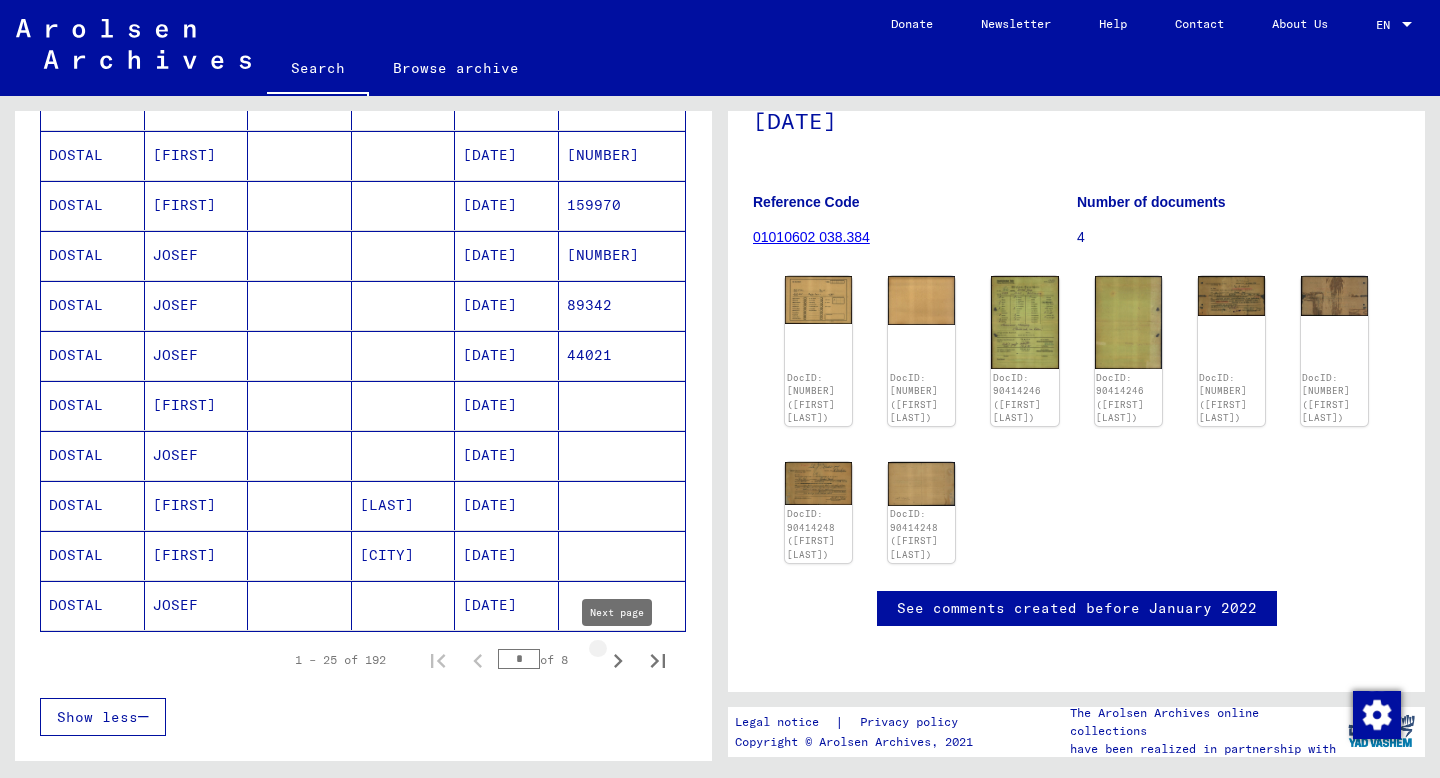click 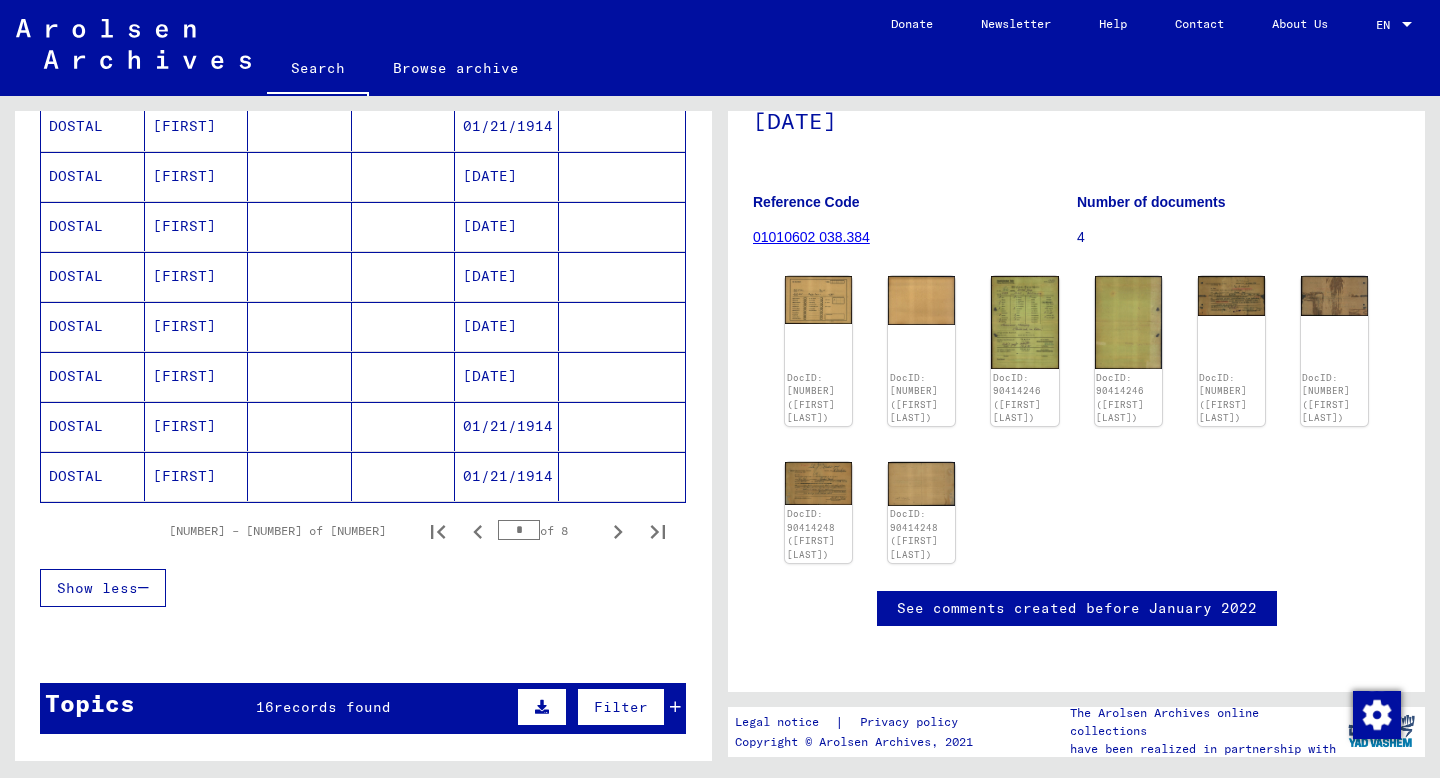scroll, scrollTop: 1377, scrollLeft: 0, axis: vertical 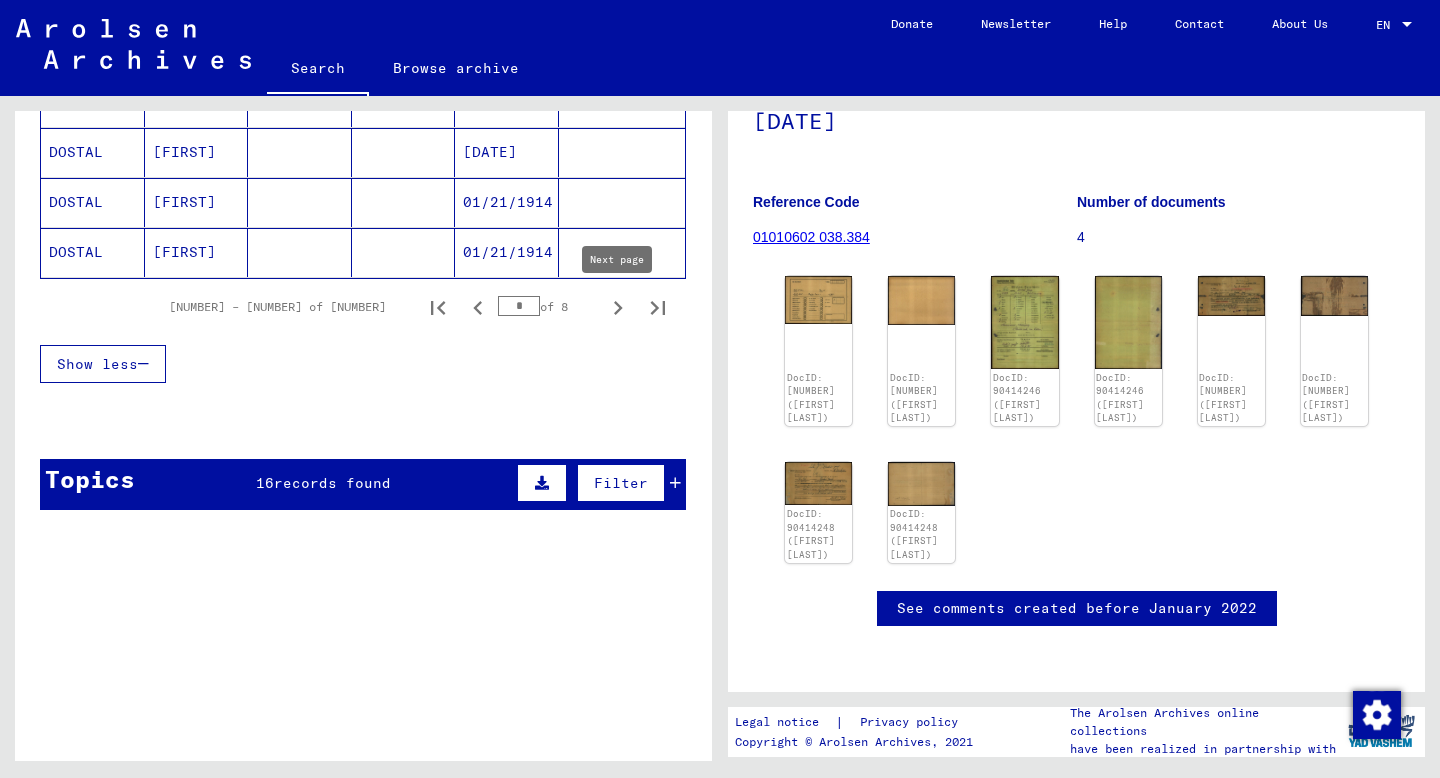 click 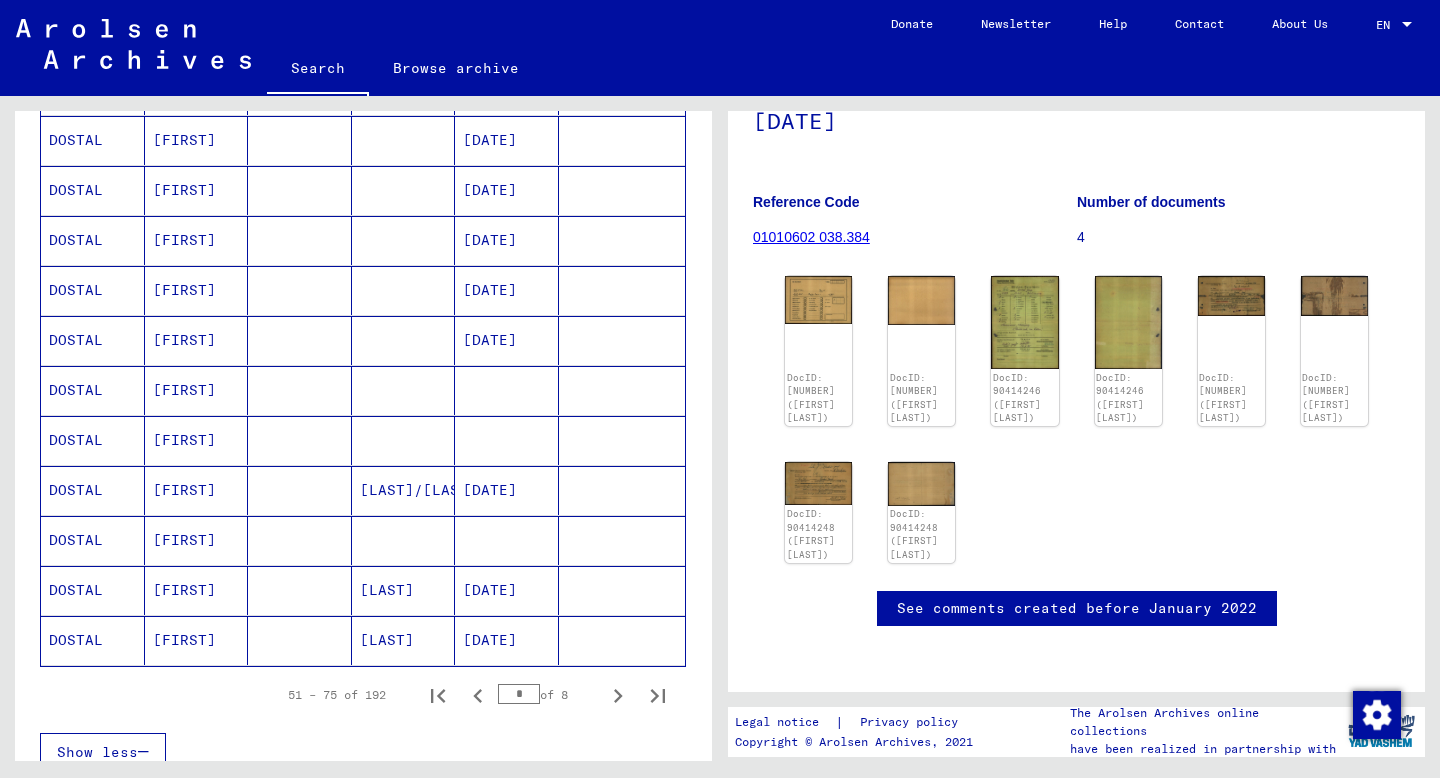 scroll, scrollTop: 1170, scrollLeft: 0, axis: vertical 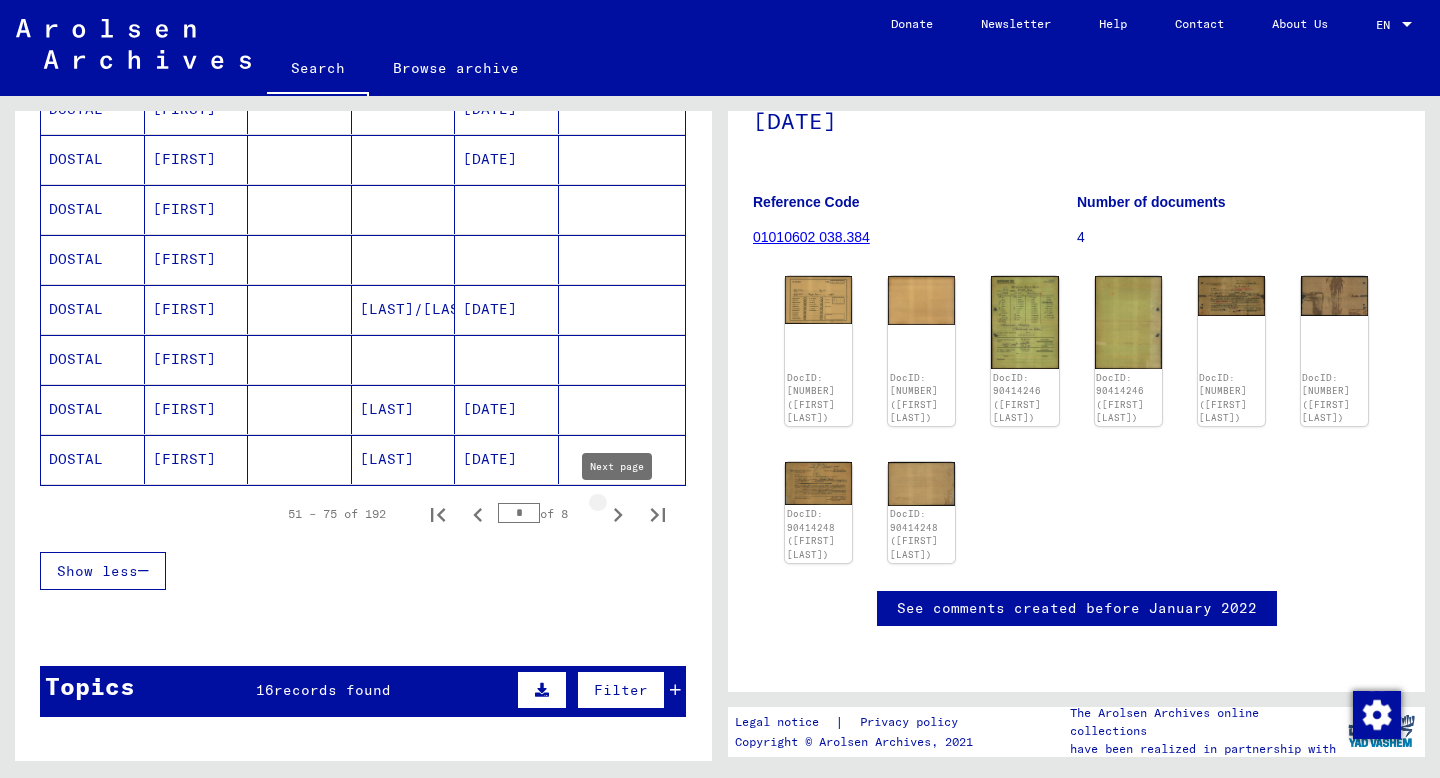 click 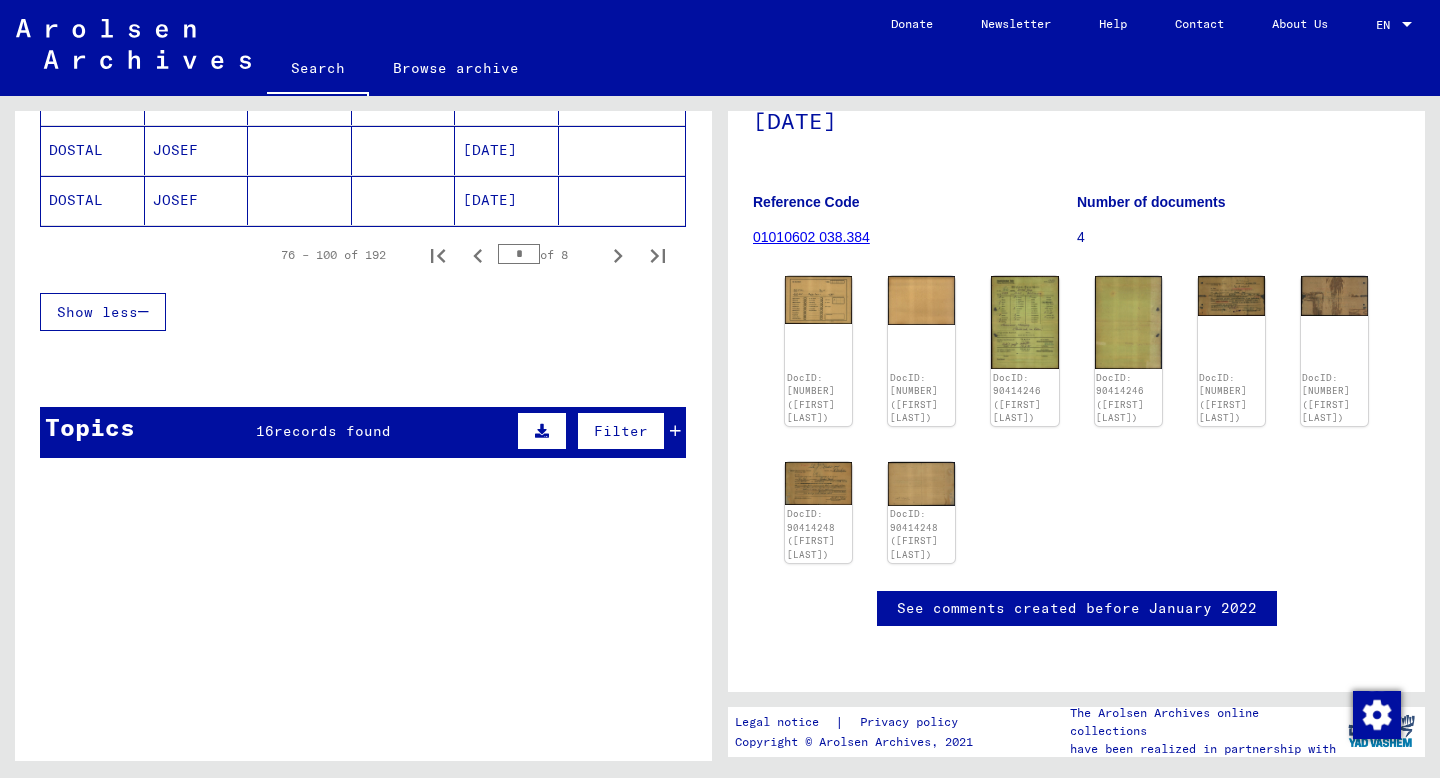 scroll, scrollTop: 1413, scrollLeft: 0, axis: vertical 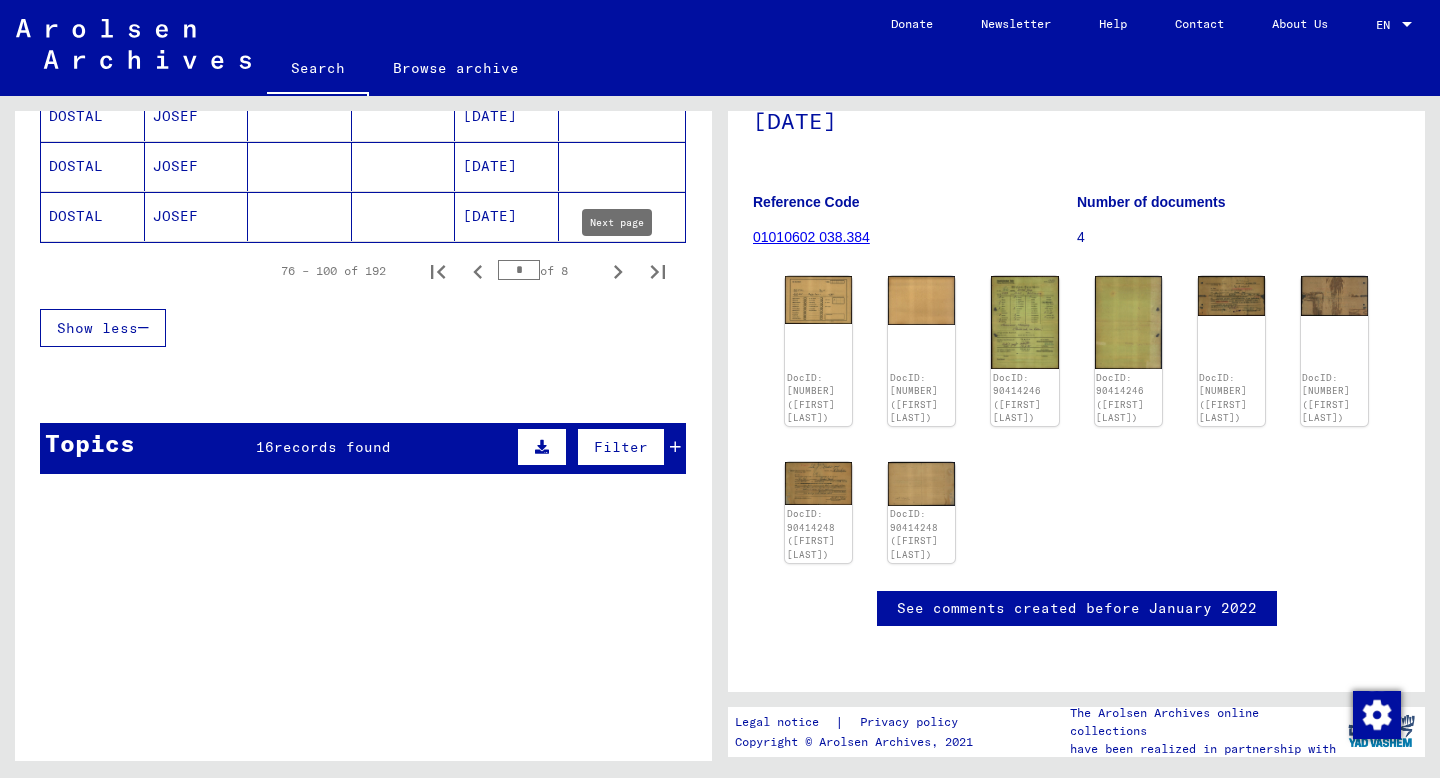 click 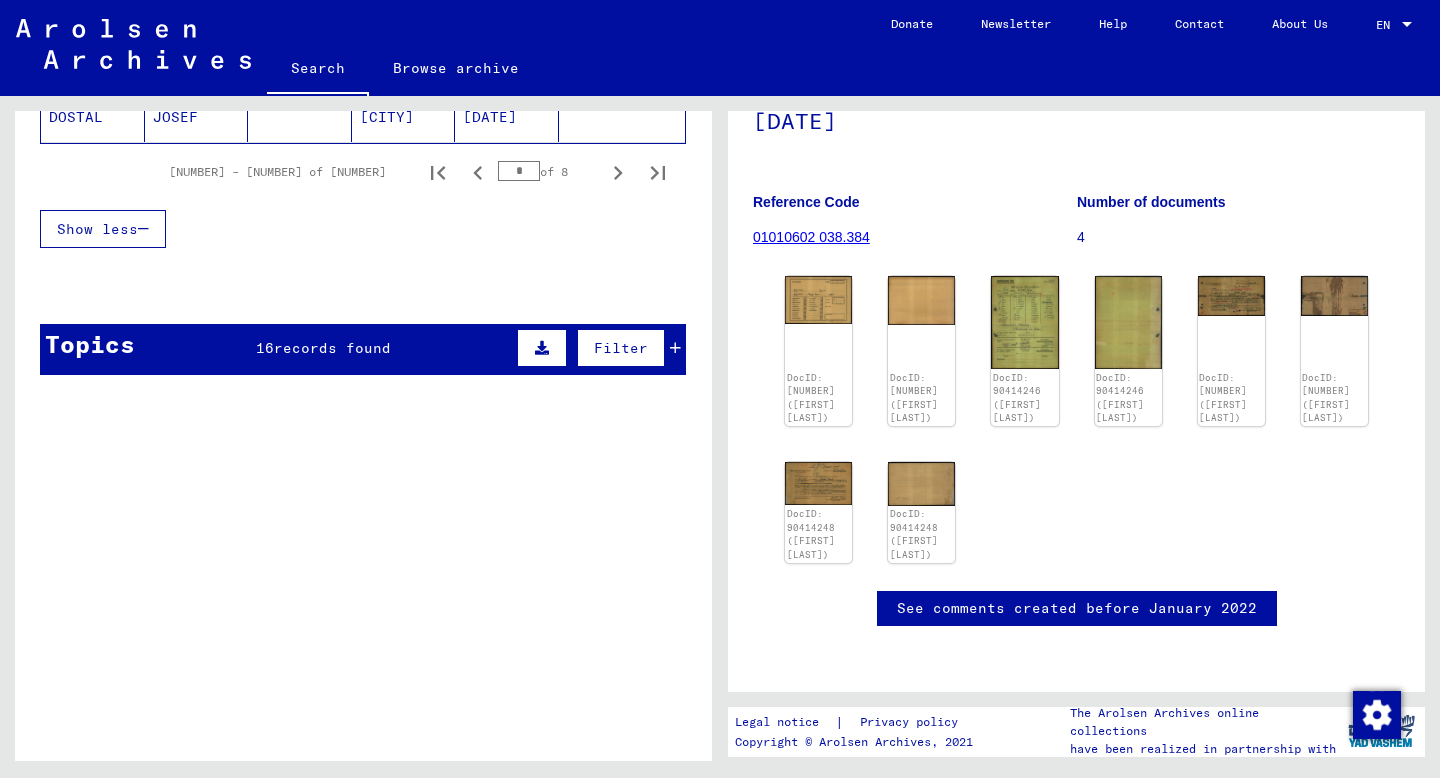 scroll, scrollTop: 1504, scrollLeft: 0, axis: vertical 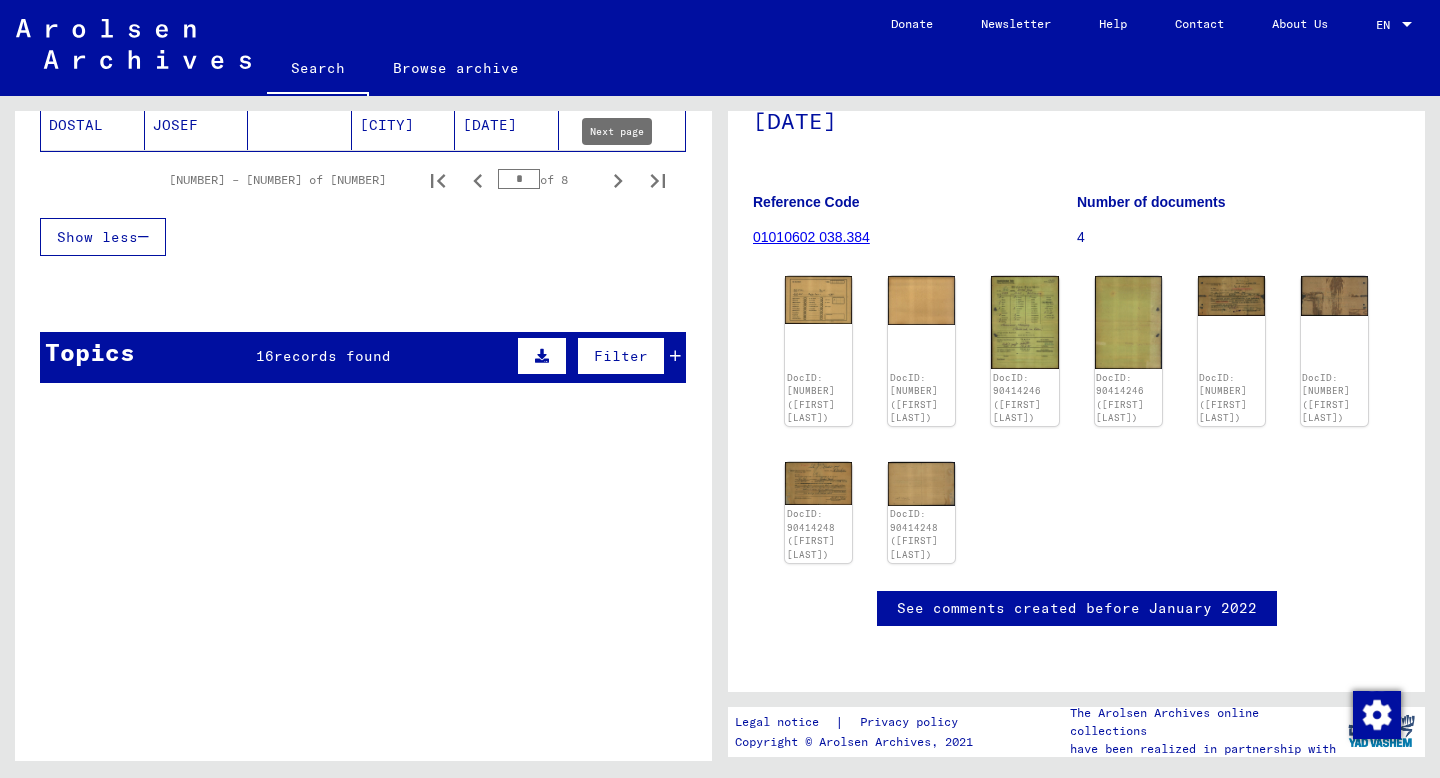 click 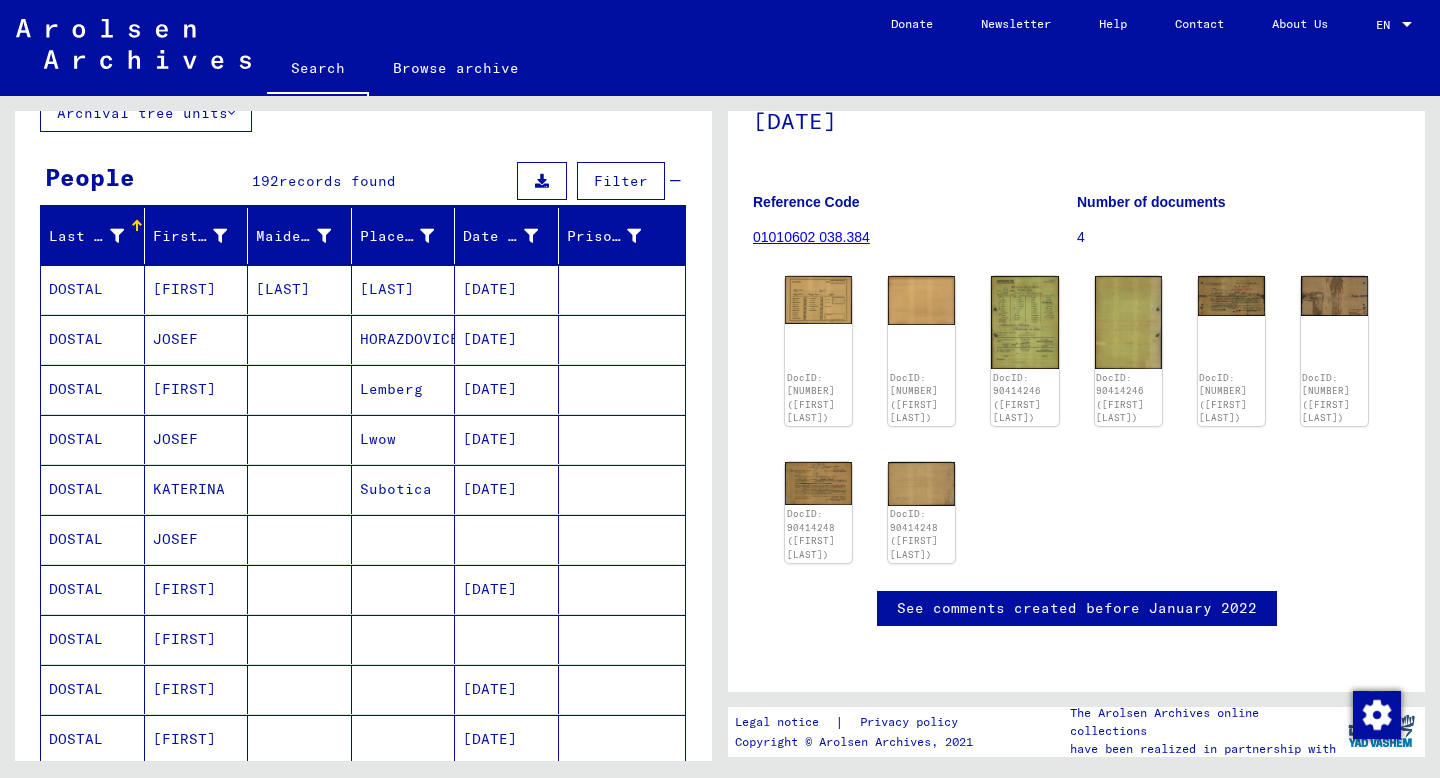 scroll, scrollTop: 0, scrollLeft: 0, axis: both 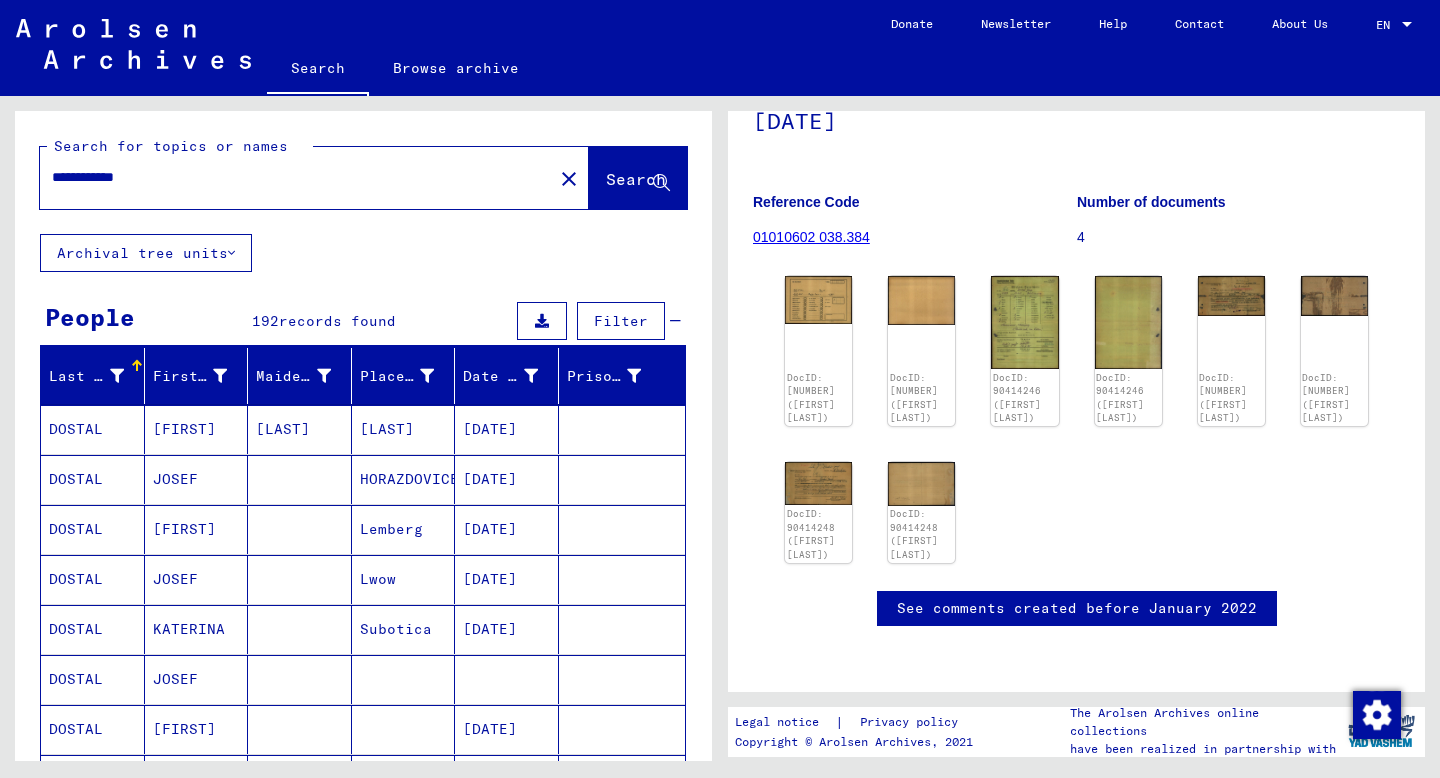 click on "**********" at bounding box center [296, 177] 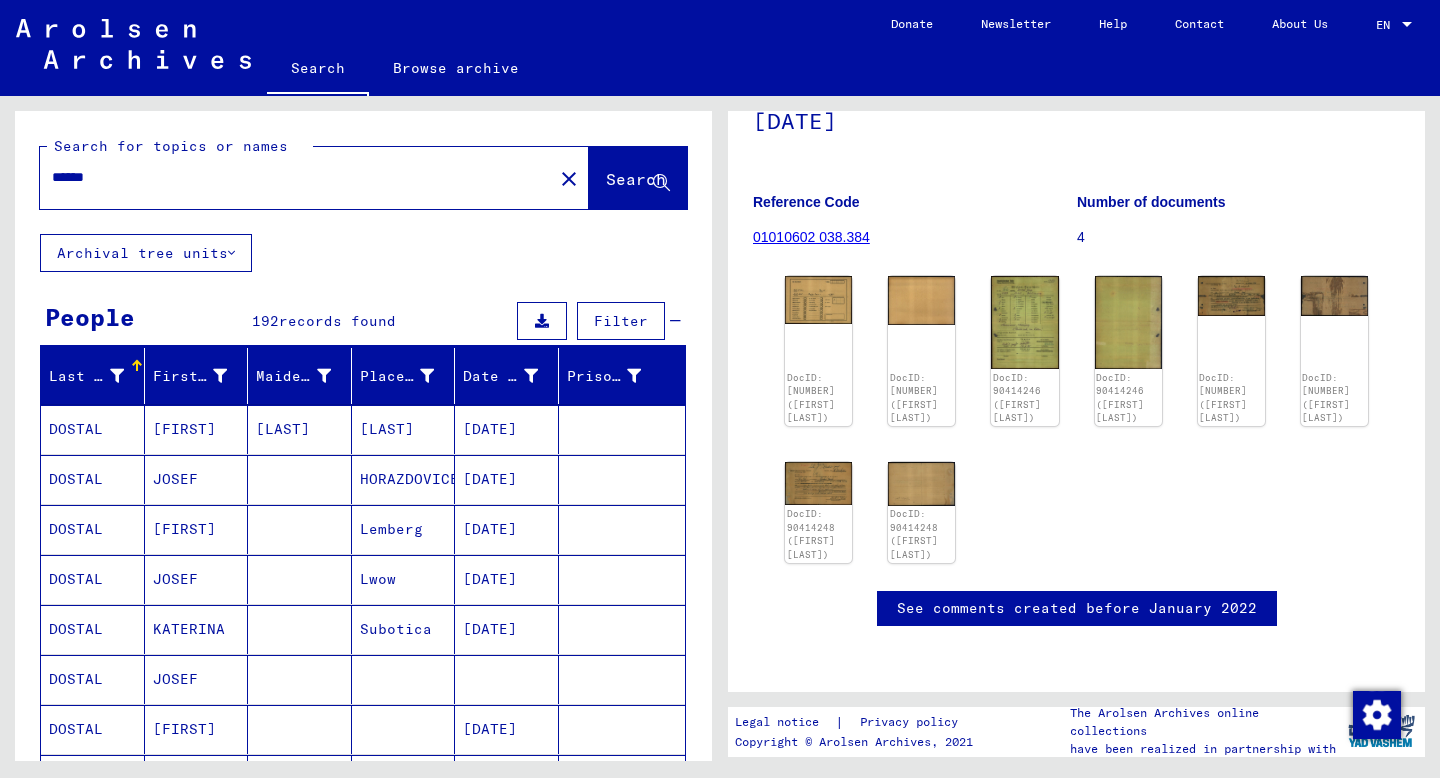 type on "******" 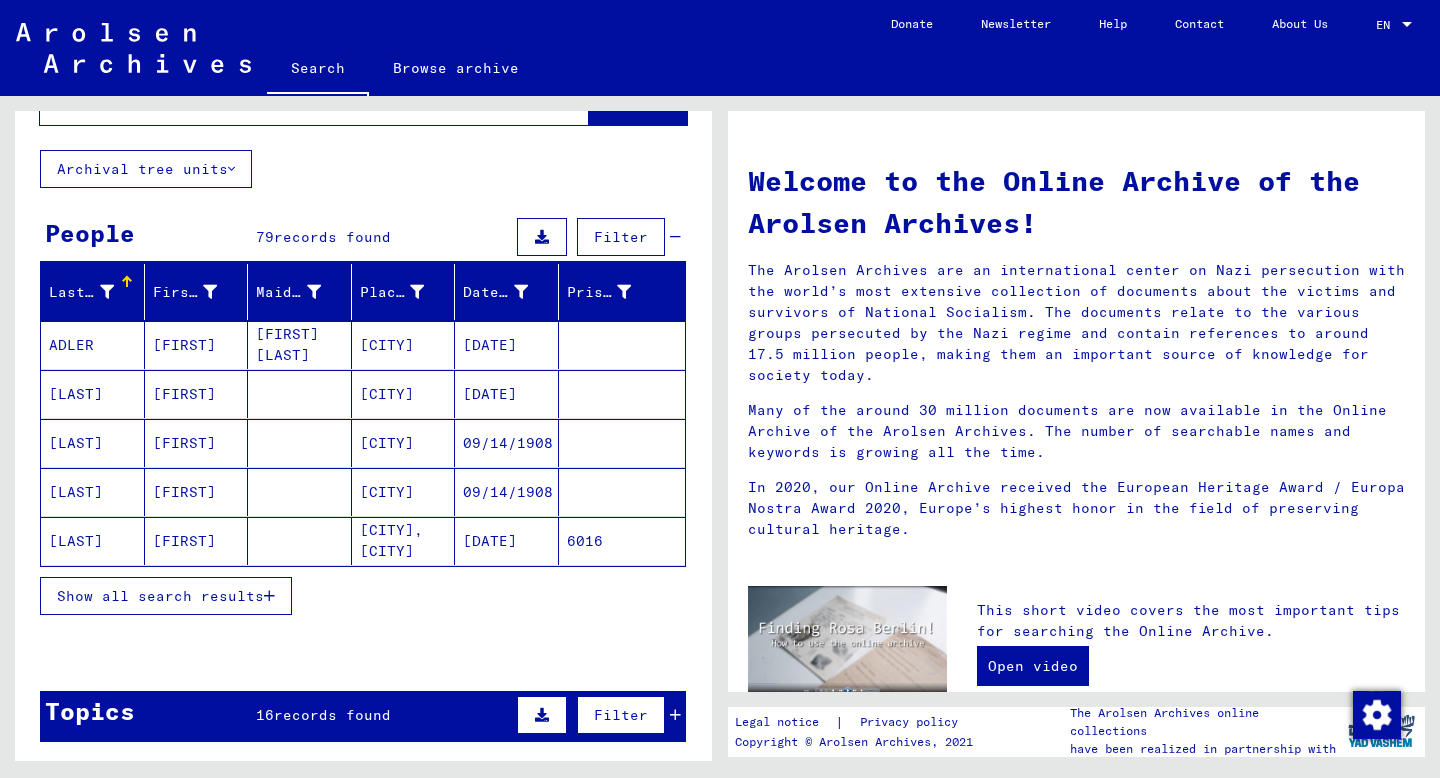 scroll, scrollTop: 102, scrollLeft: 0, axis: vertical 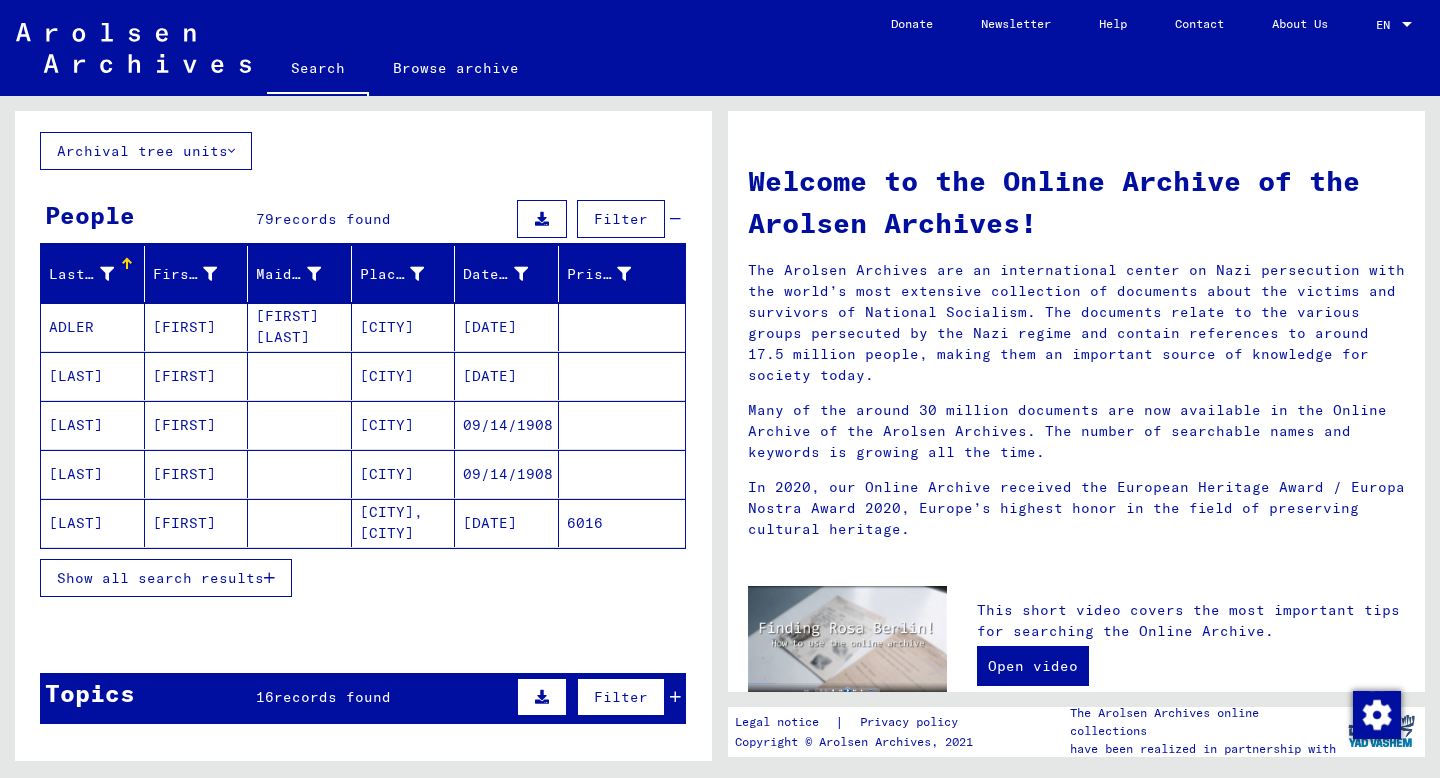 click on "Show all search results" at bounding box center (166, 578) 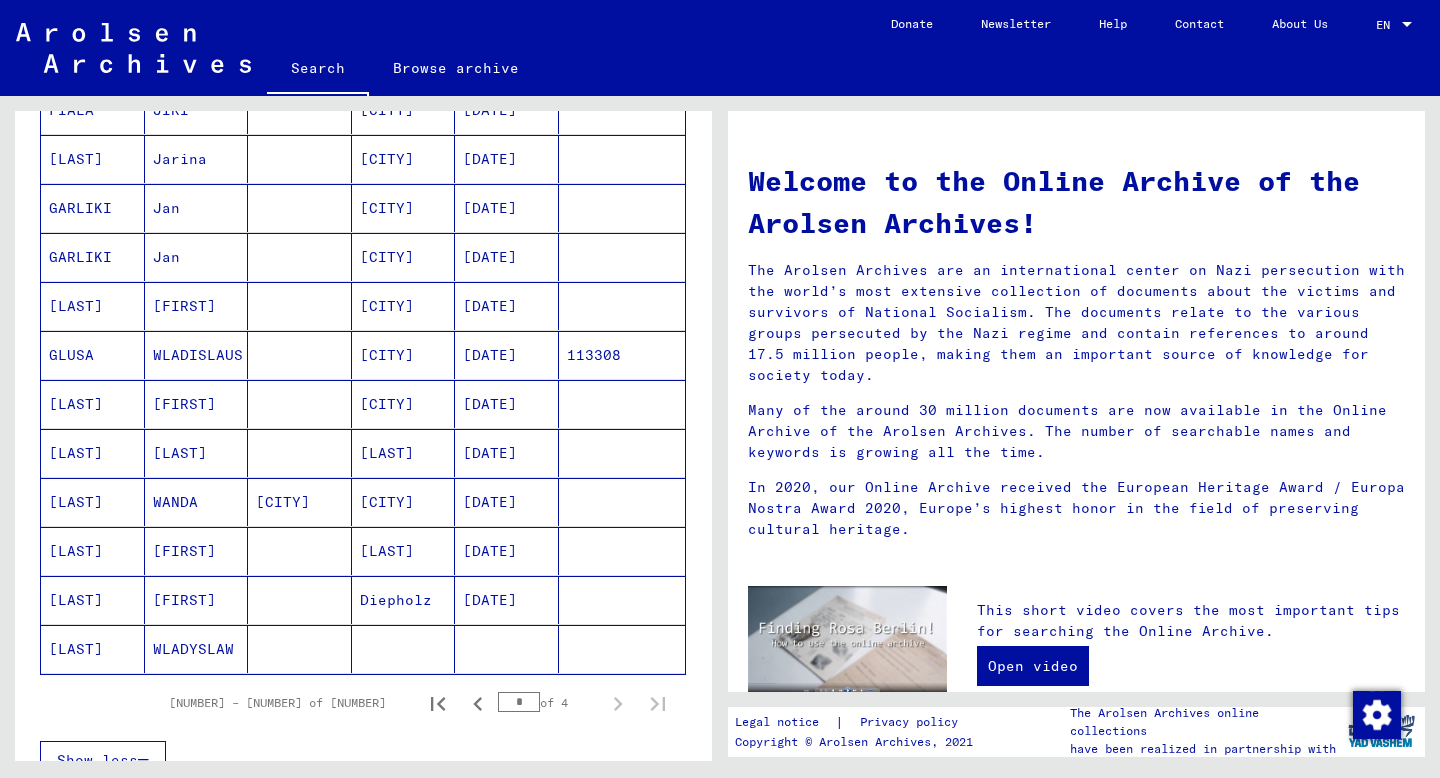 scroll, scrollTop: 990, scrollLeft: 0, axis: vertical 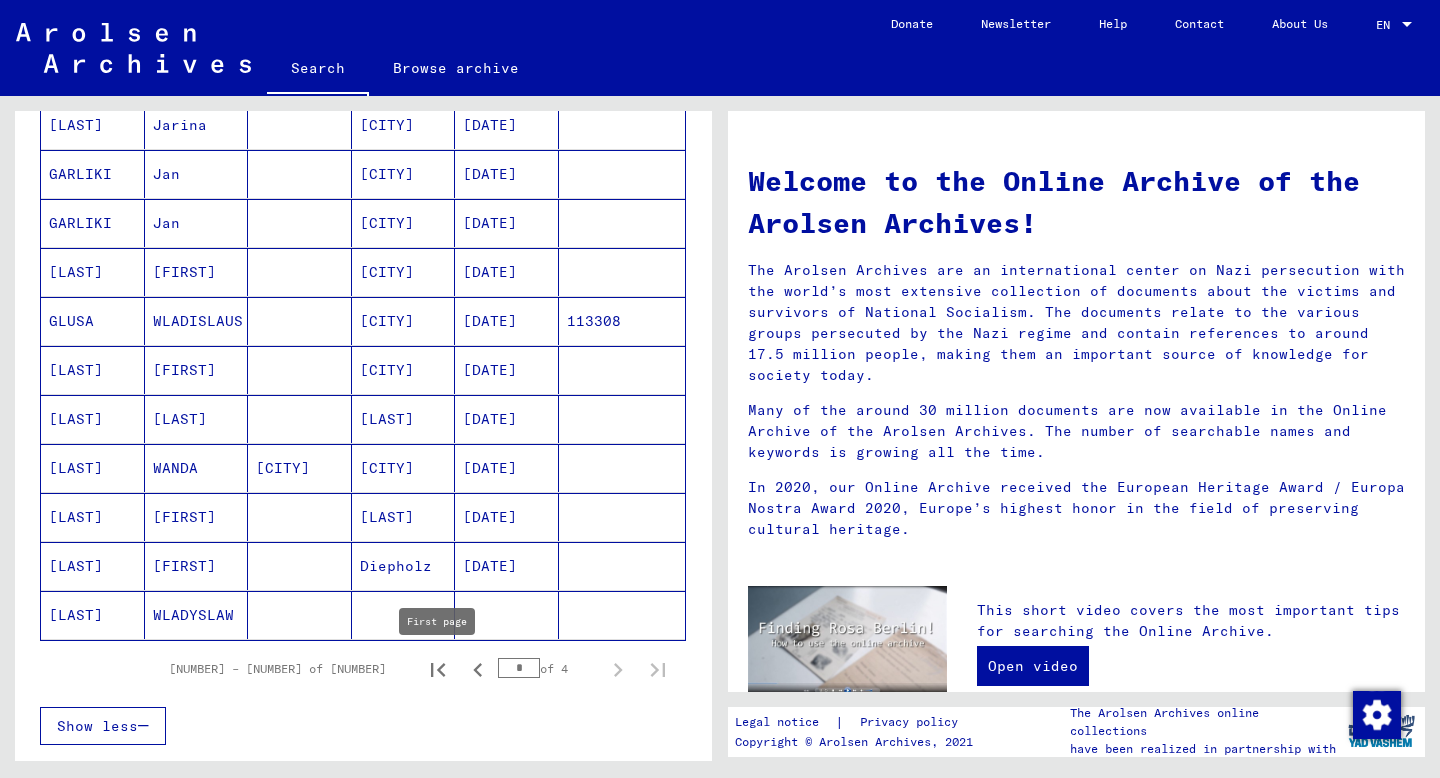 click 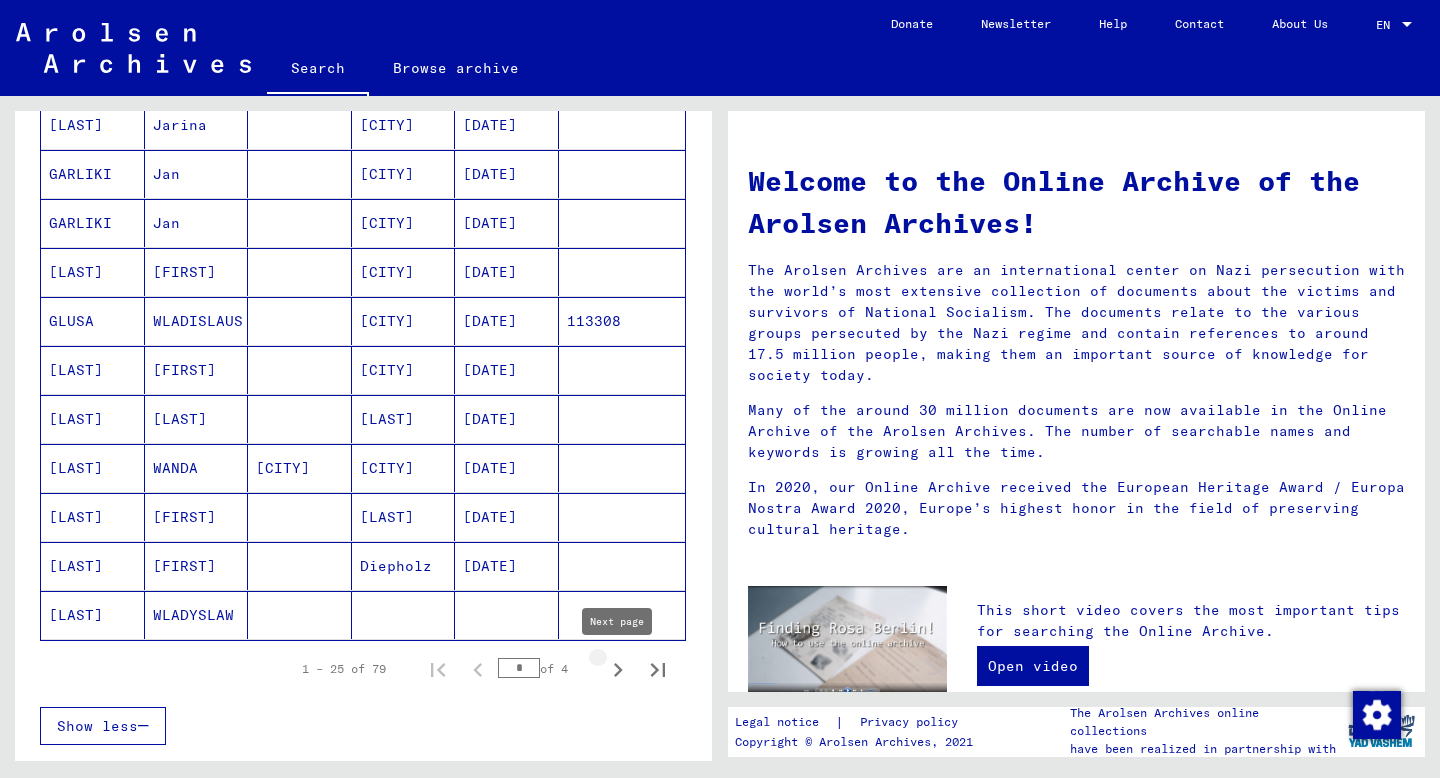 click 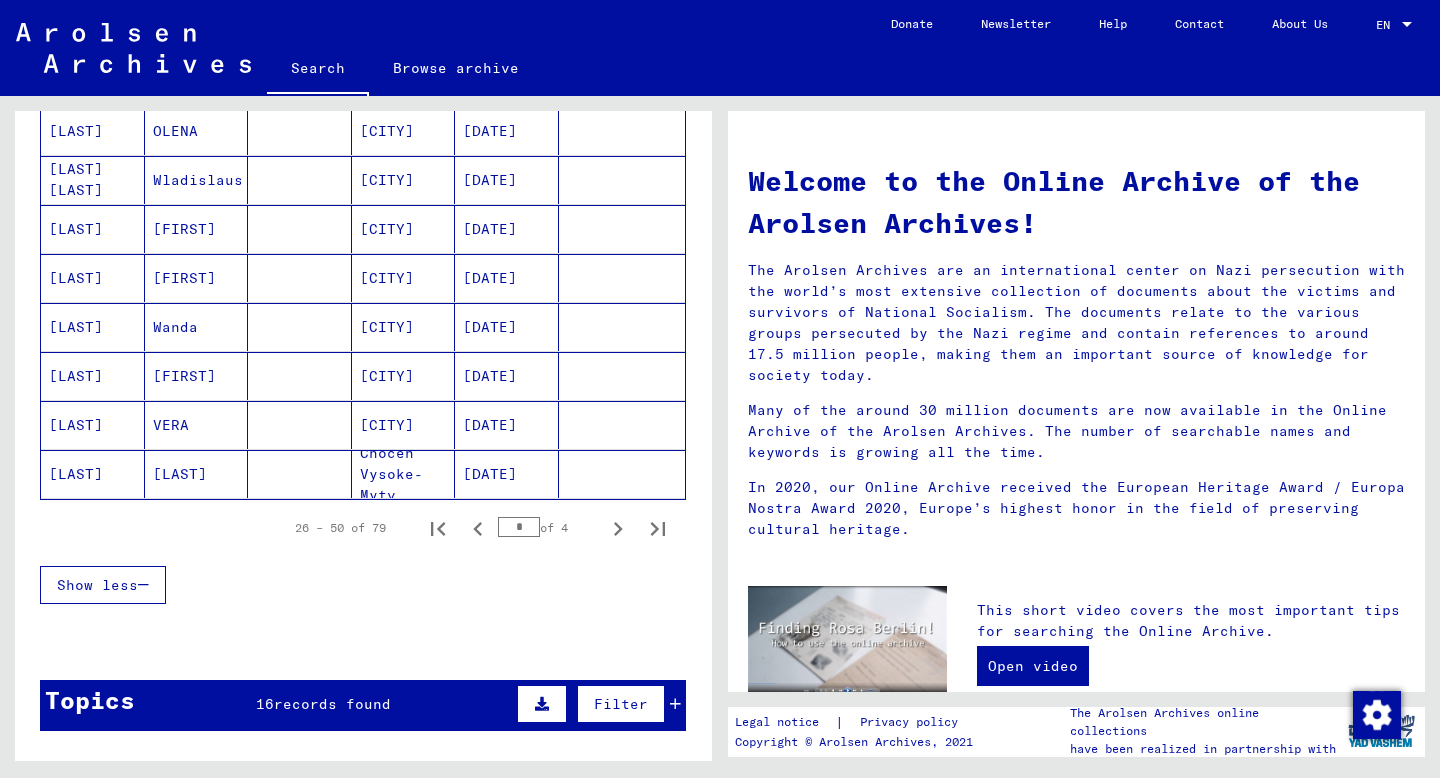 scroll, scrollTop: 1140, scrollLeft: 0, axis: vertical 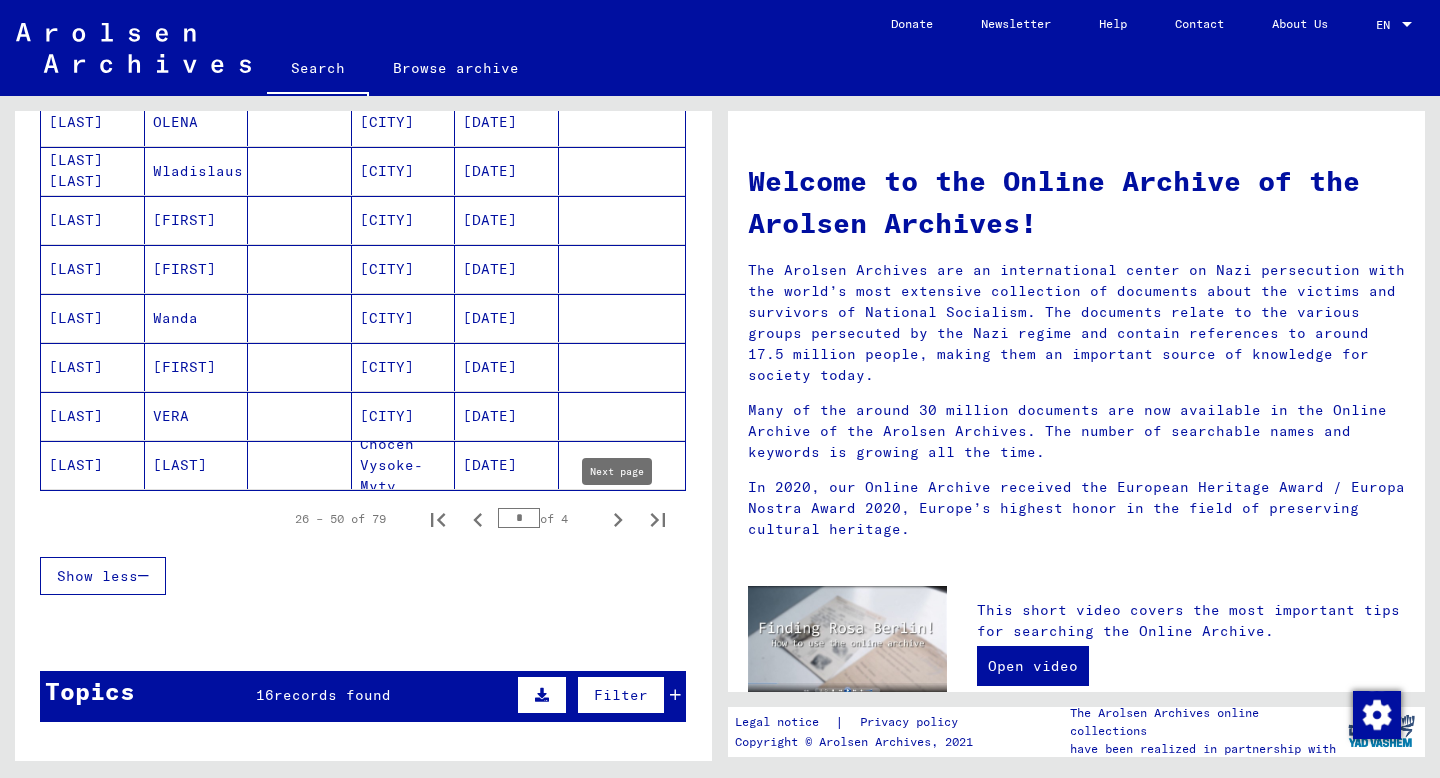 click 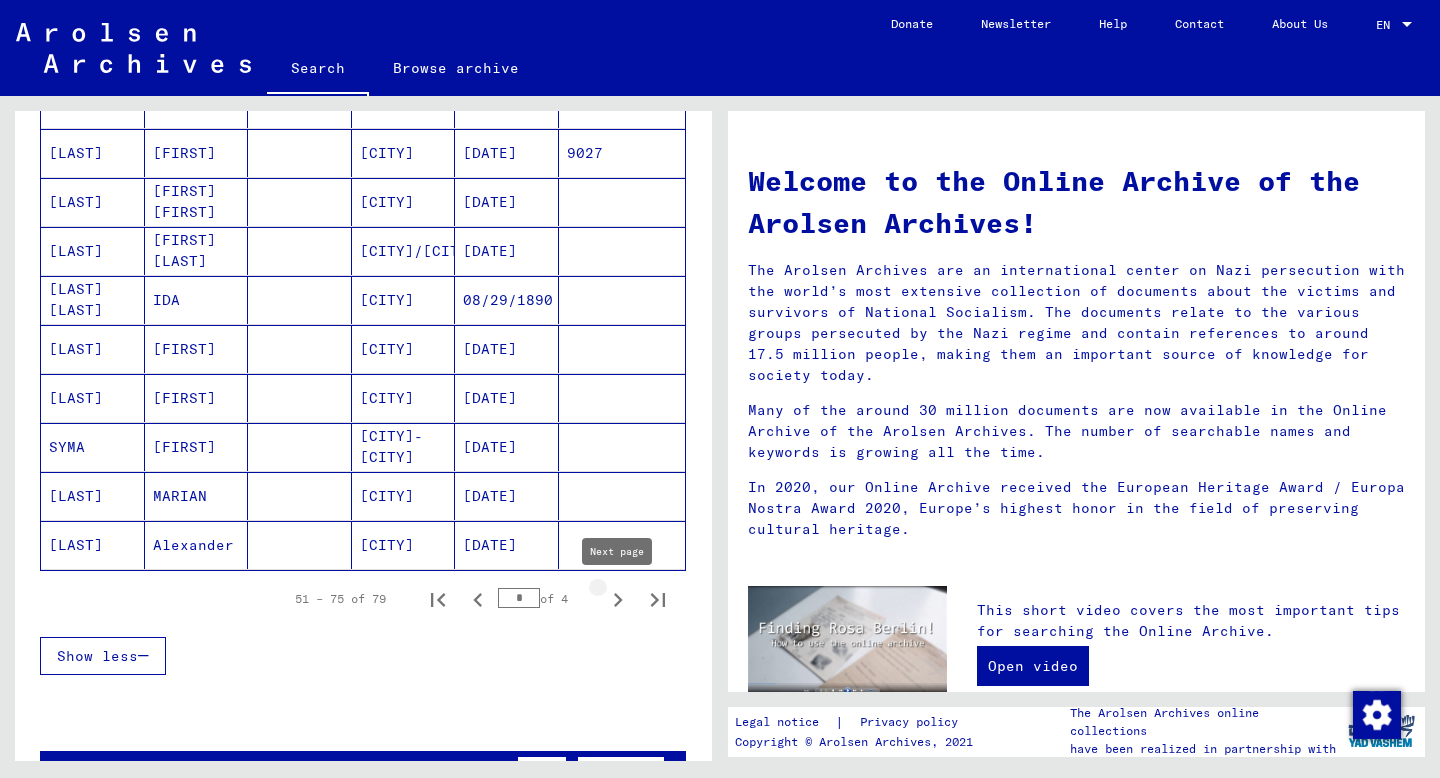 click 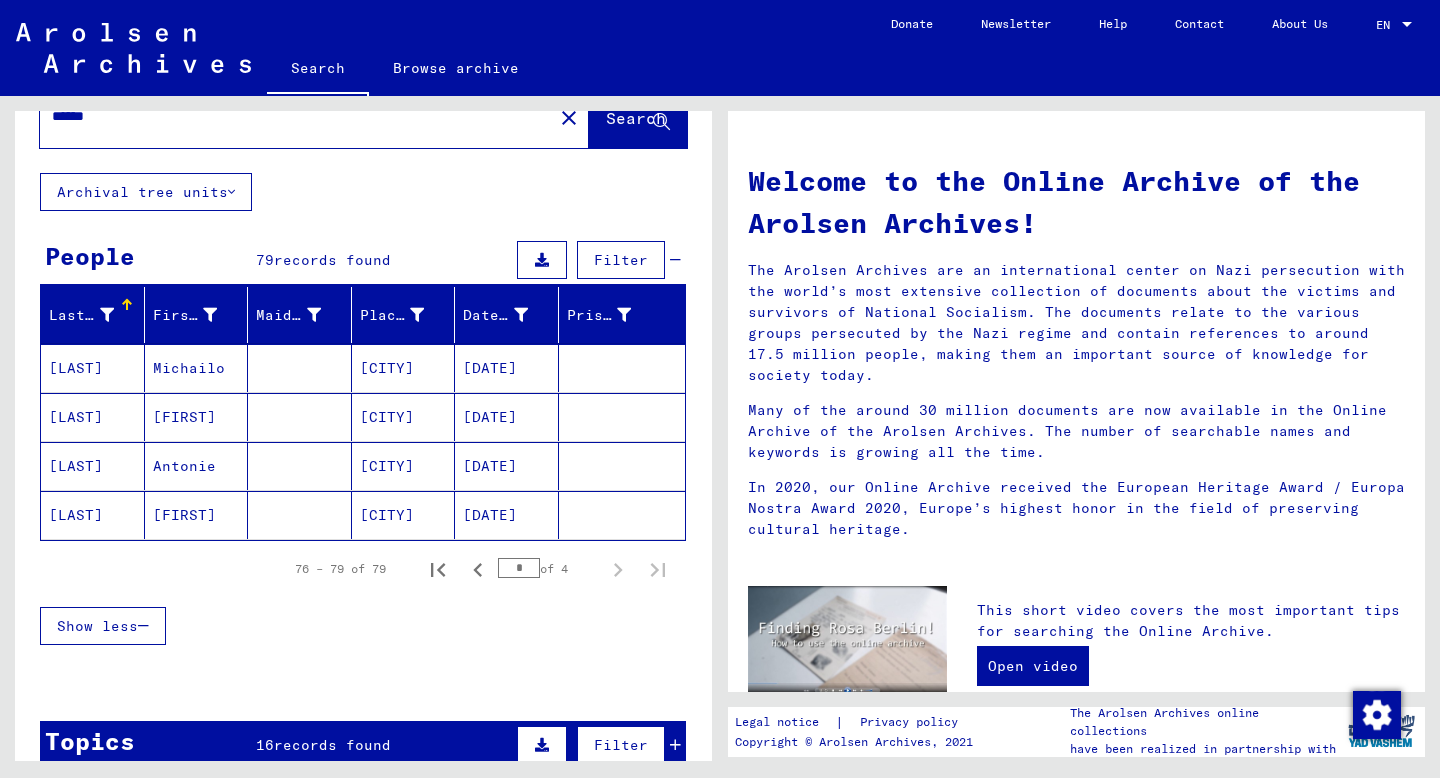scroll, scrollTop: 0, scrollLeft: 0, axis: both 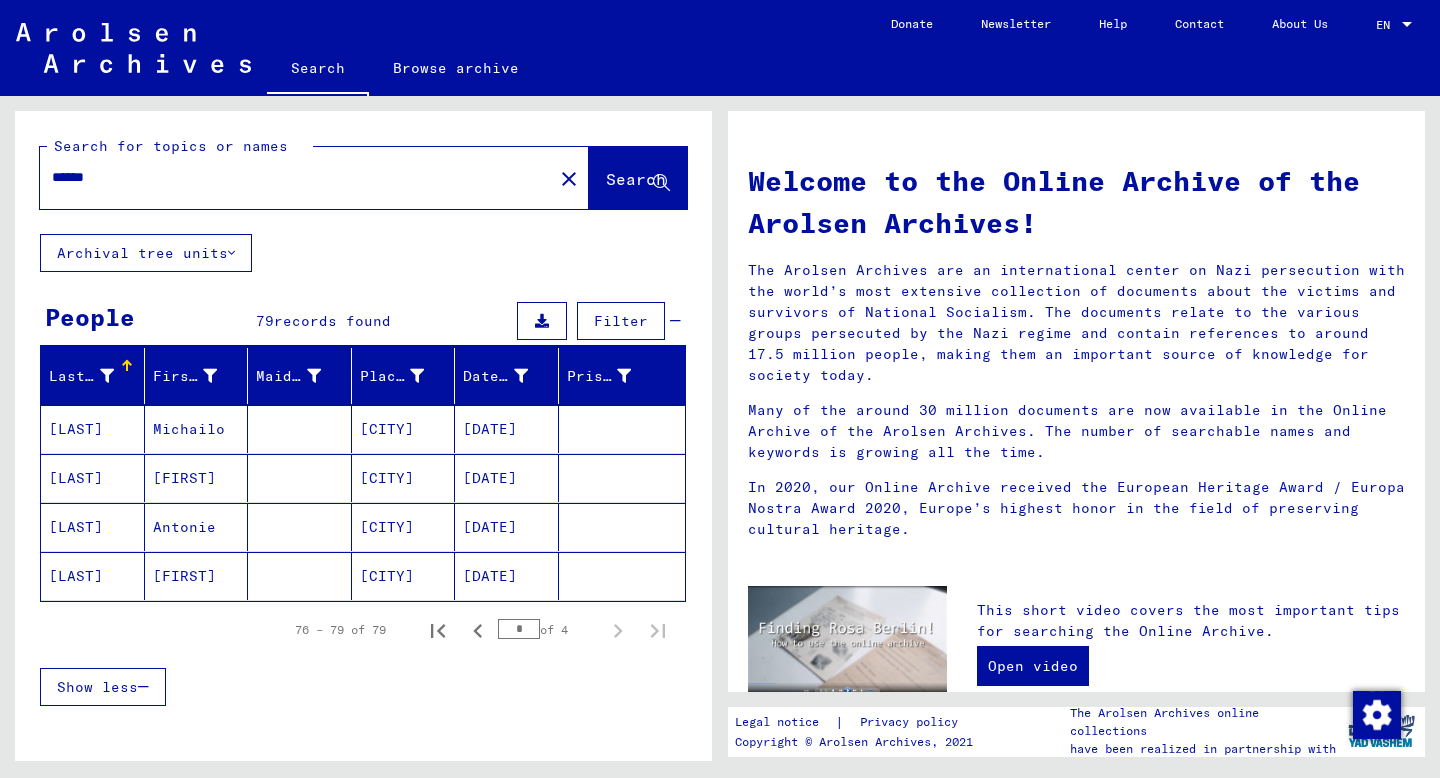 click on "******" at bounding box center (290, 177) 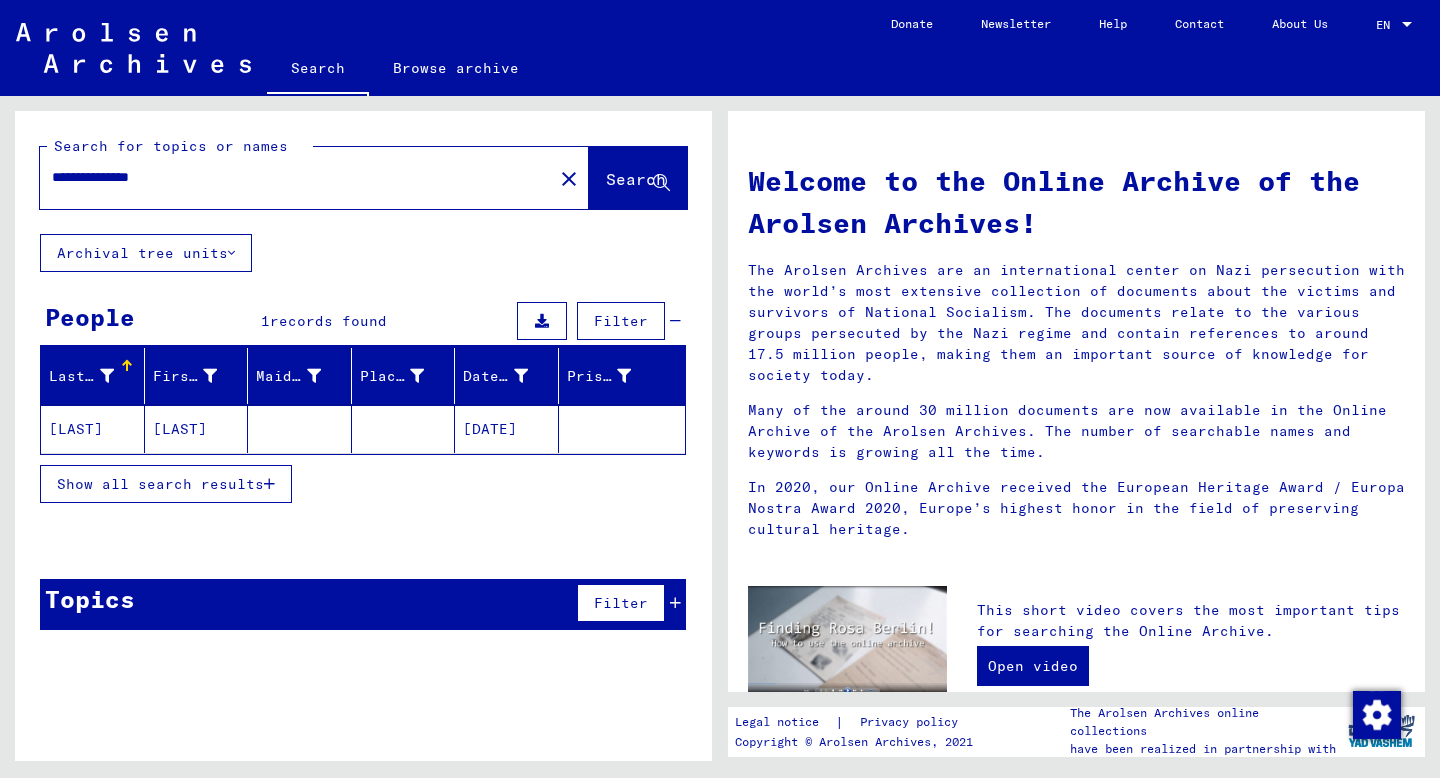 drag, startPoint x: 127, startPoint y: 181, endPoint x: 0, endPoint y: 177, distance: 127.06297 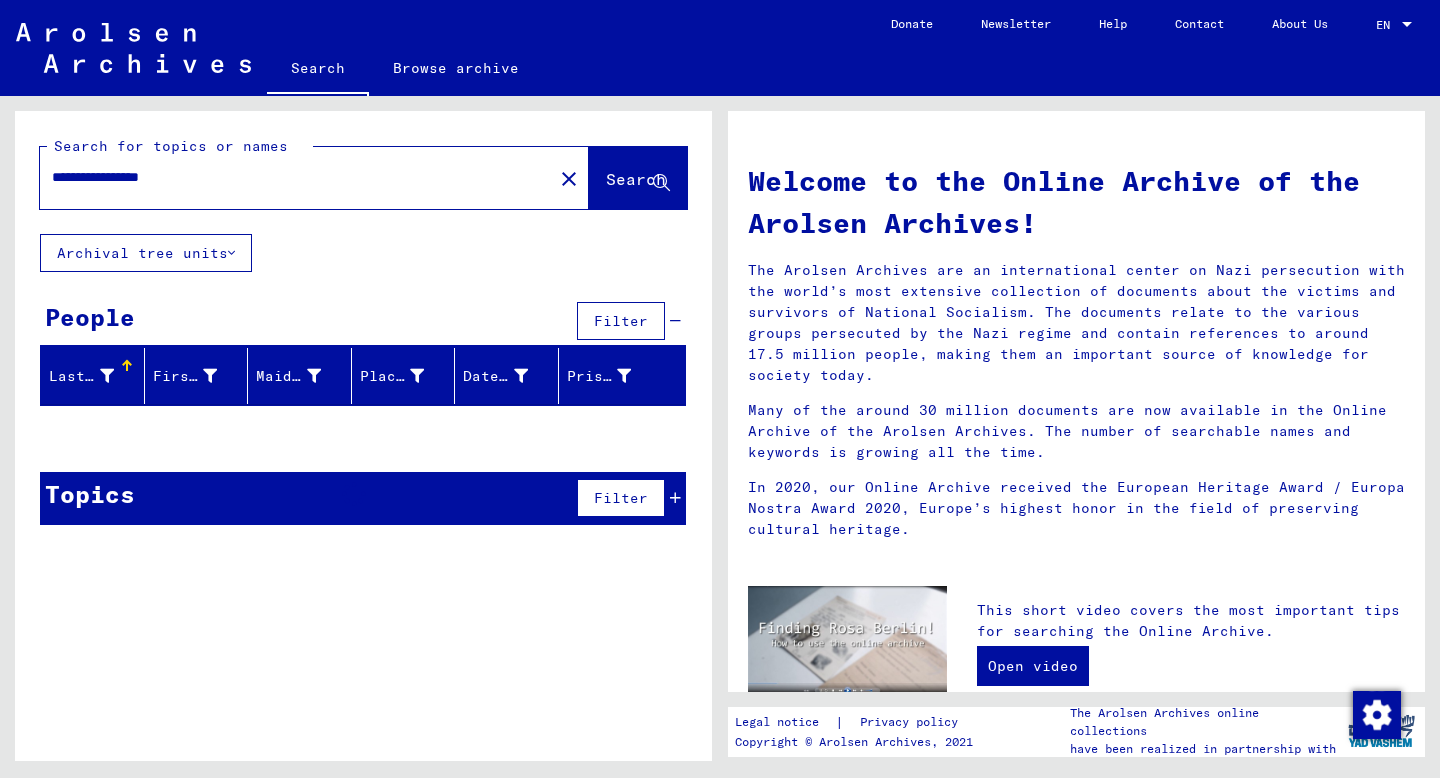 click on "**********" at bounding box center [290, 177] 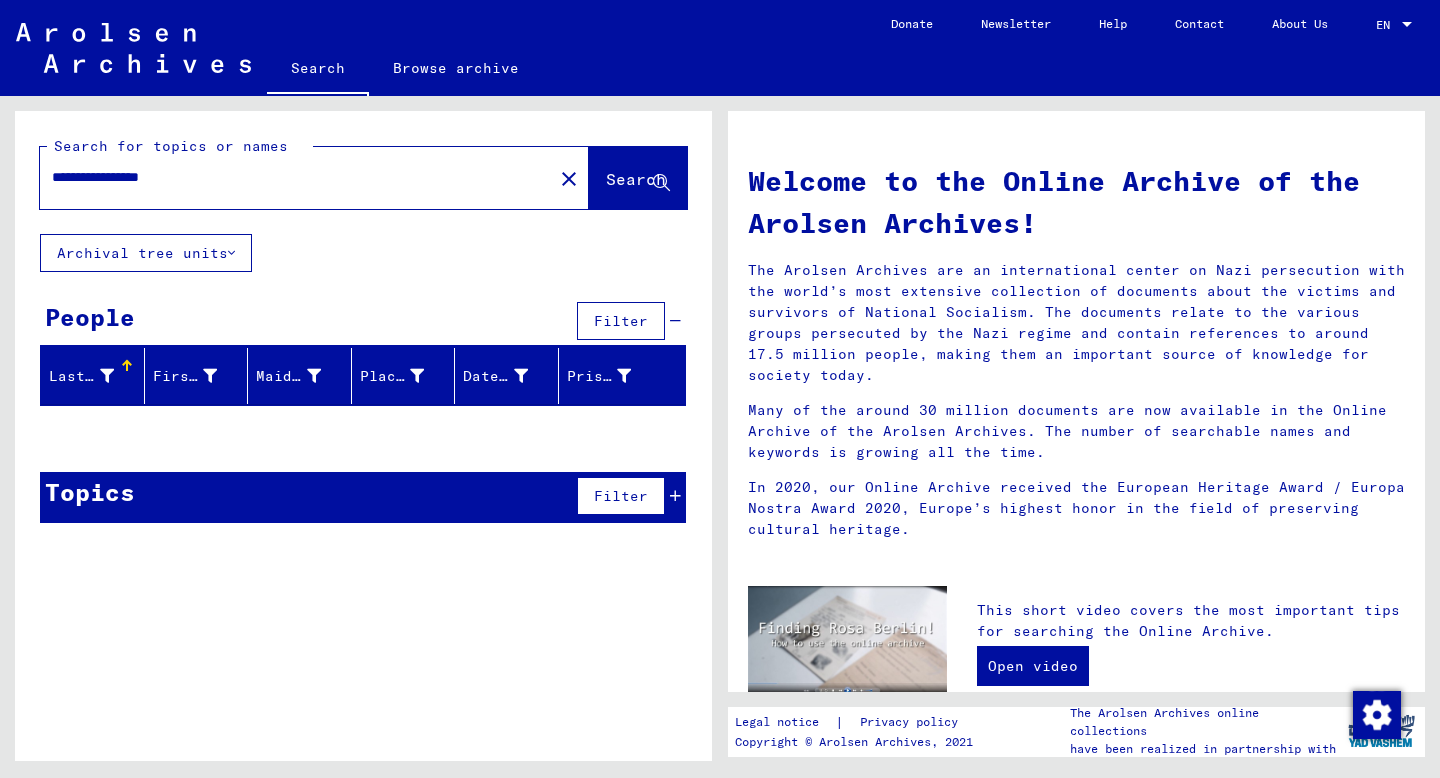 click on "**********" at bounding box center (290, 177) 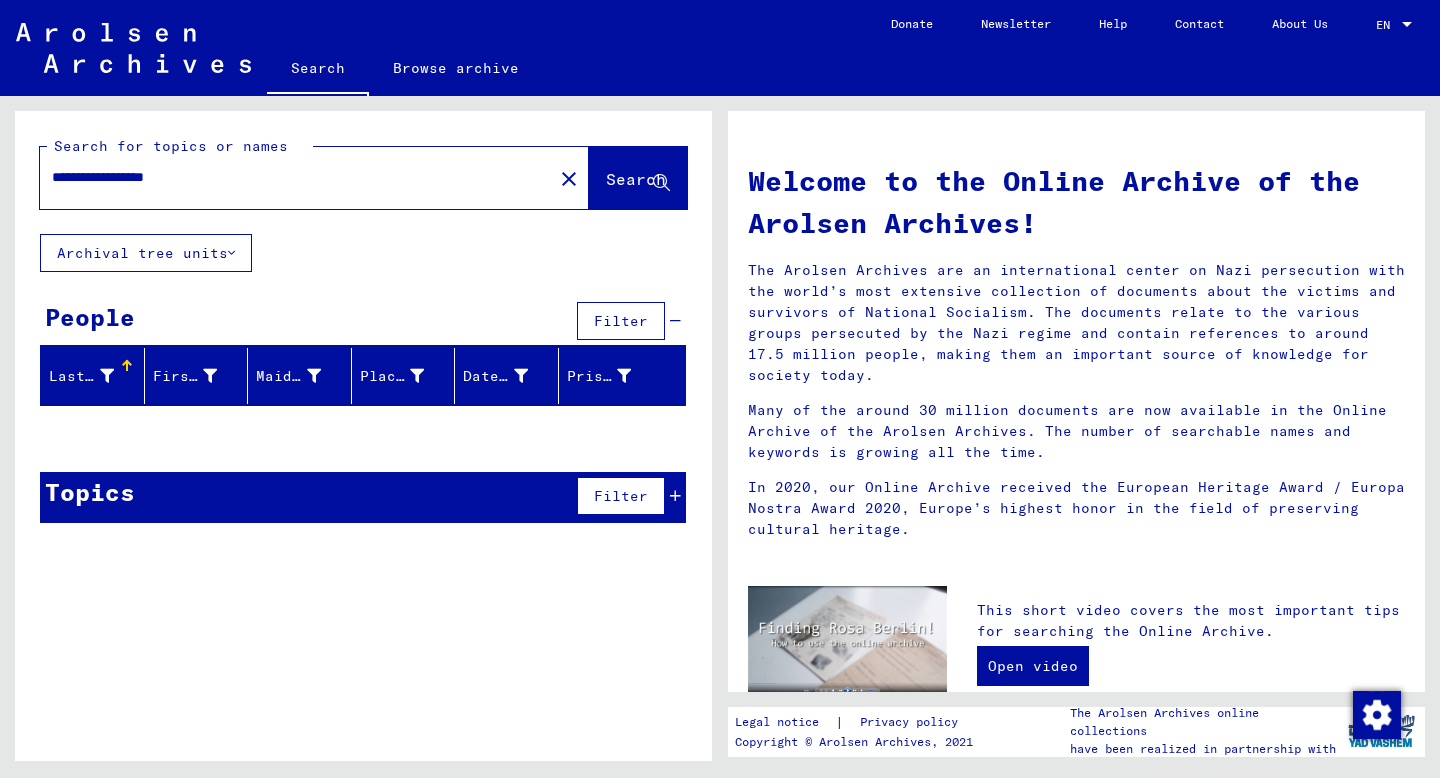 click on "**********" at bounding box center [290, 177] 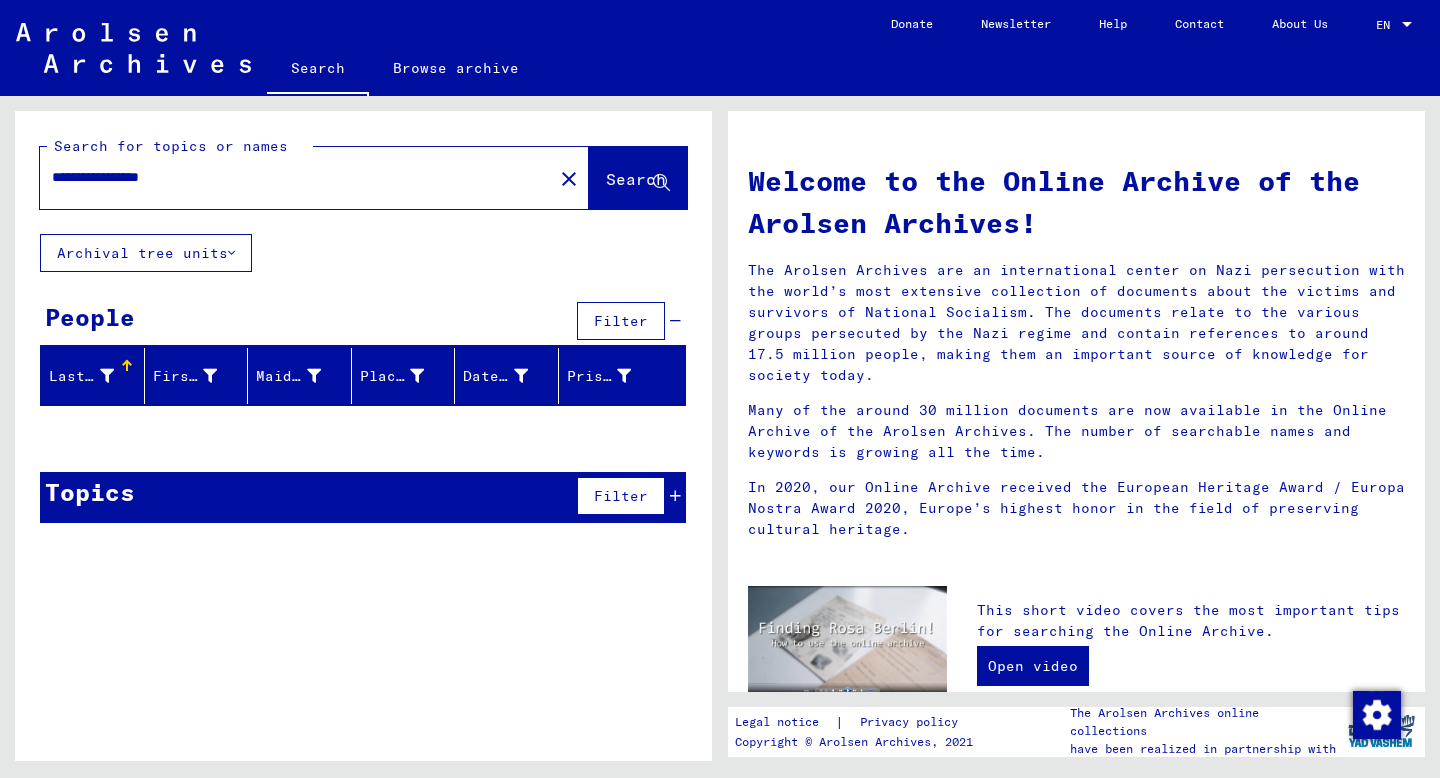 click on "**********" at bounding box center [290, 177] 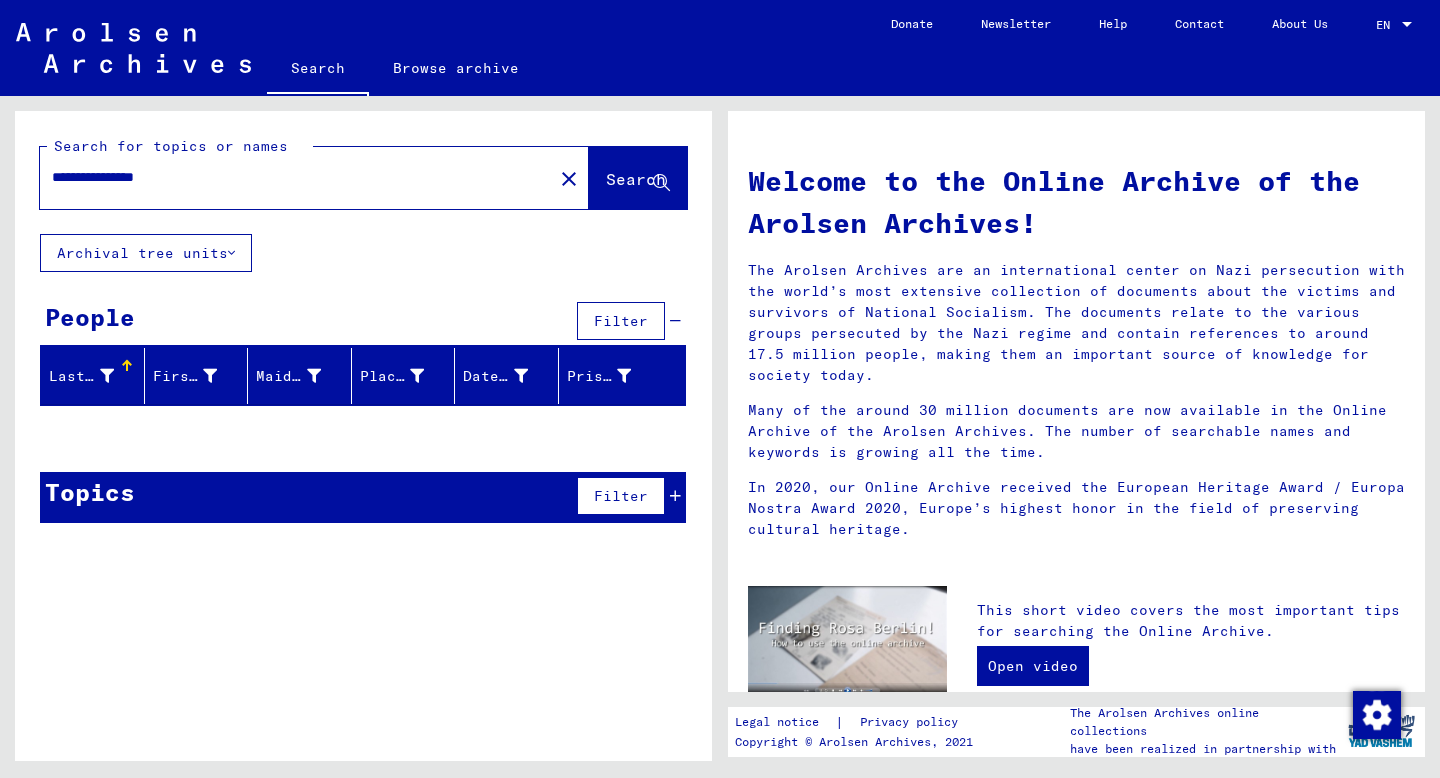 click on "**********" at bounding box center (290, 177) 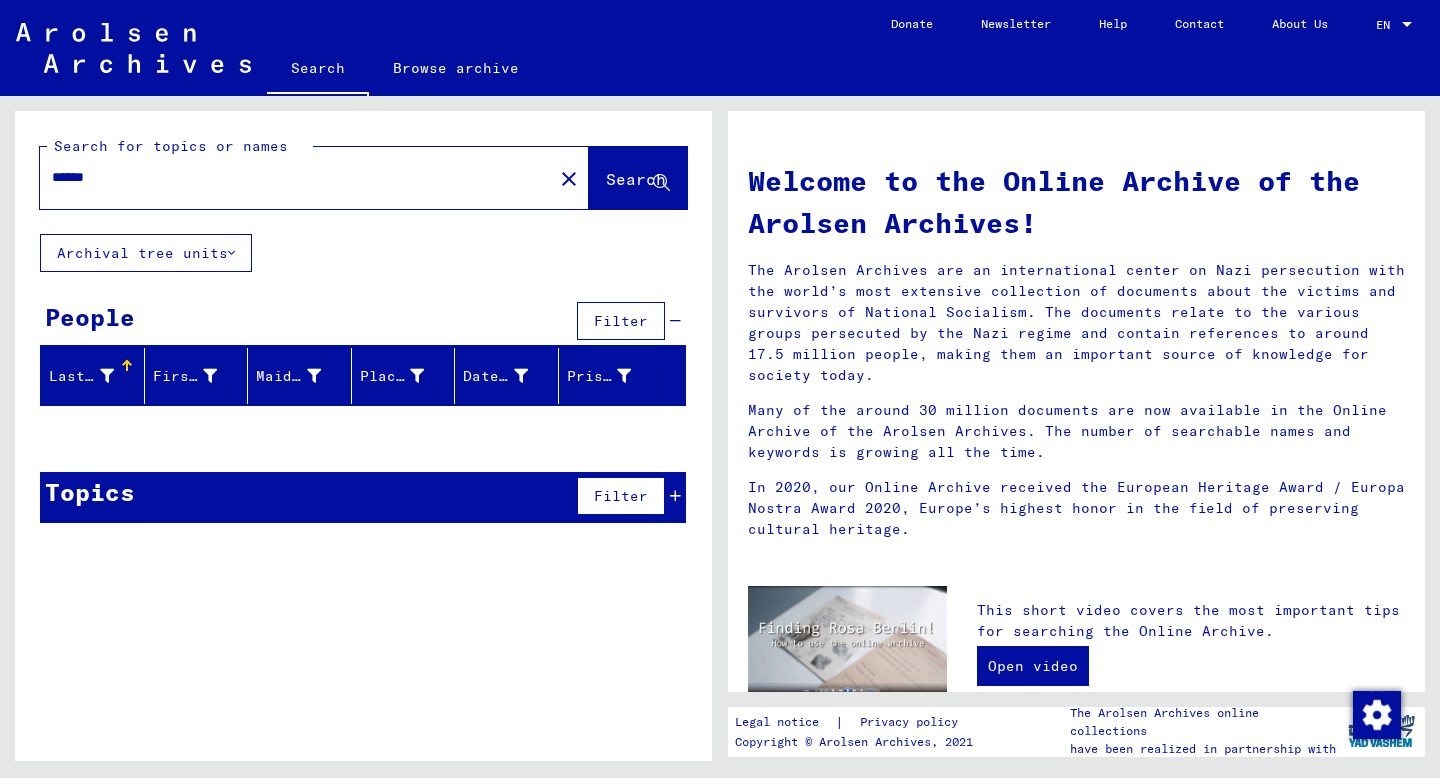 type on "******" 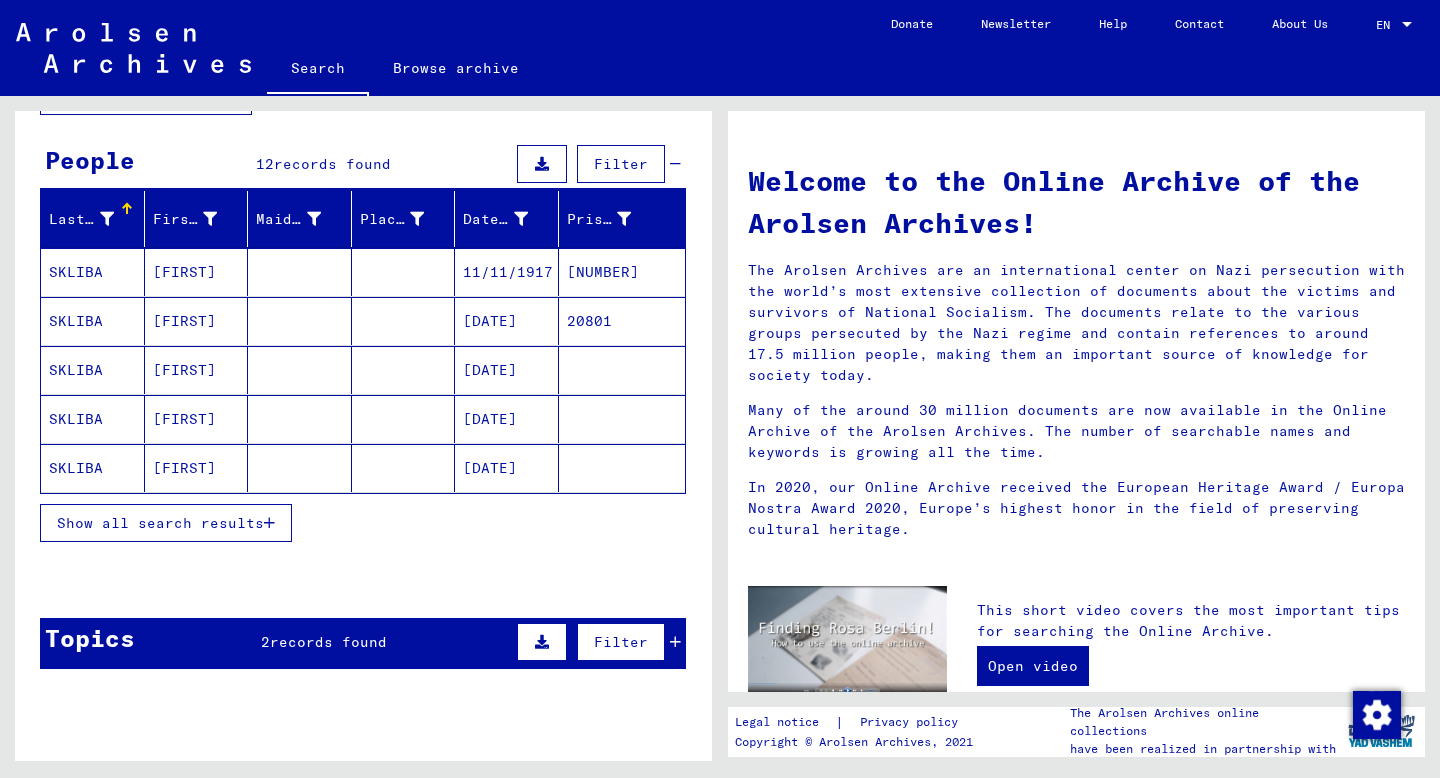 scroll, scrollTop: 173, scrollLeft: 0, axis: vertical 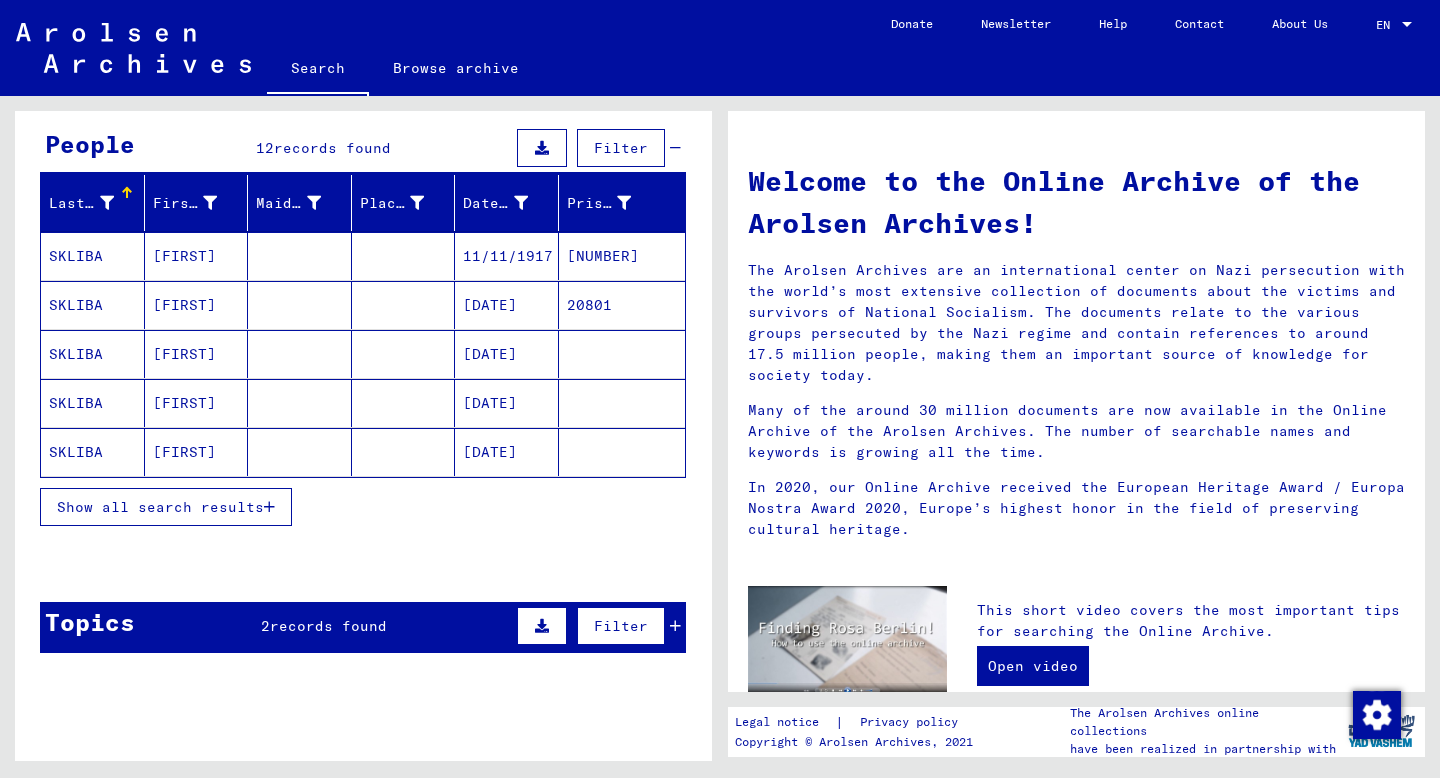 click on "Show all search results" at bounding box center [160, 507] 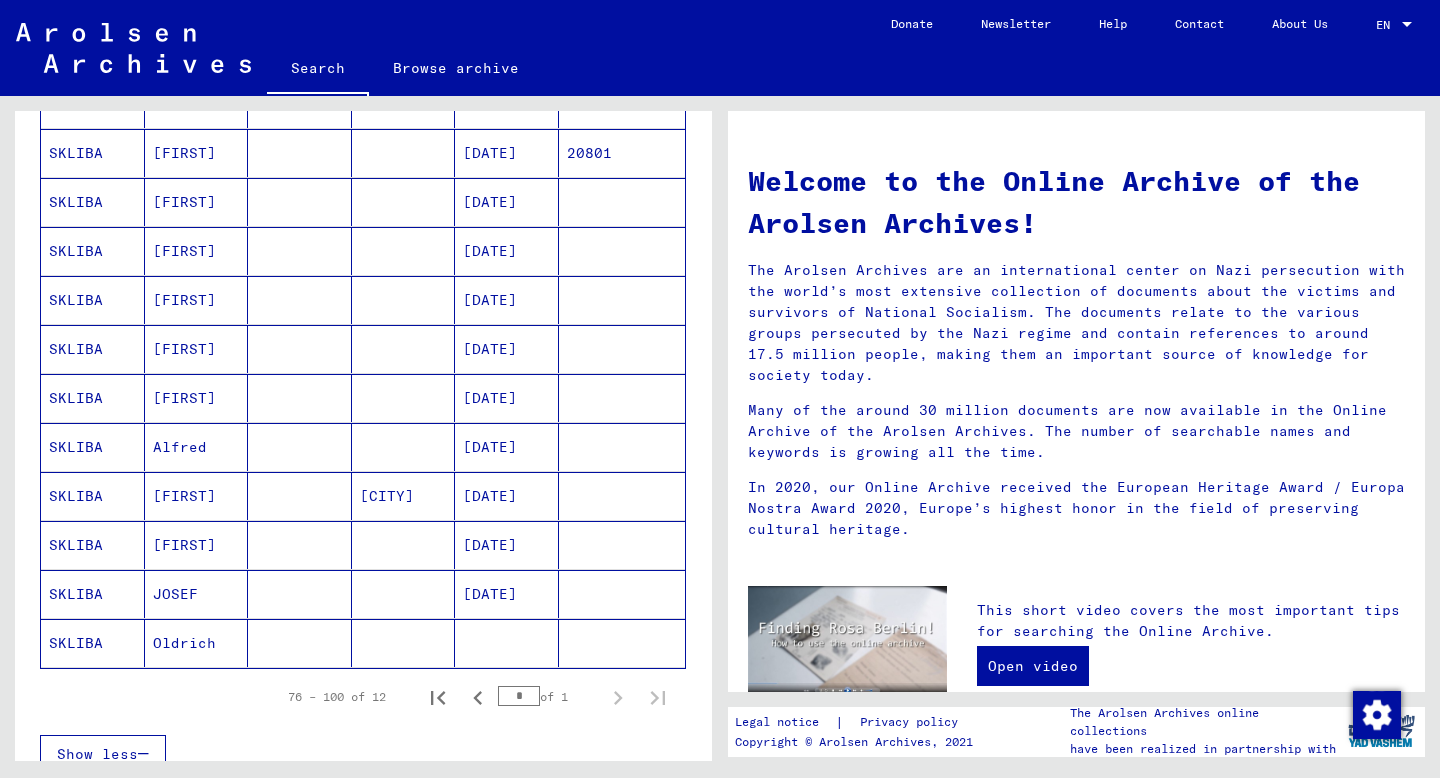 scroll, scrollTop: 299, scrollLeft: 0, axis: vertical 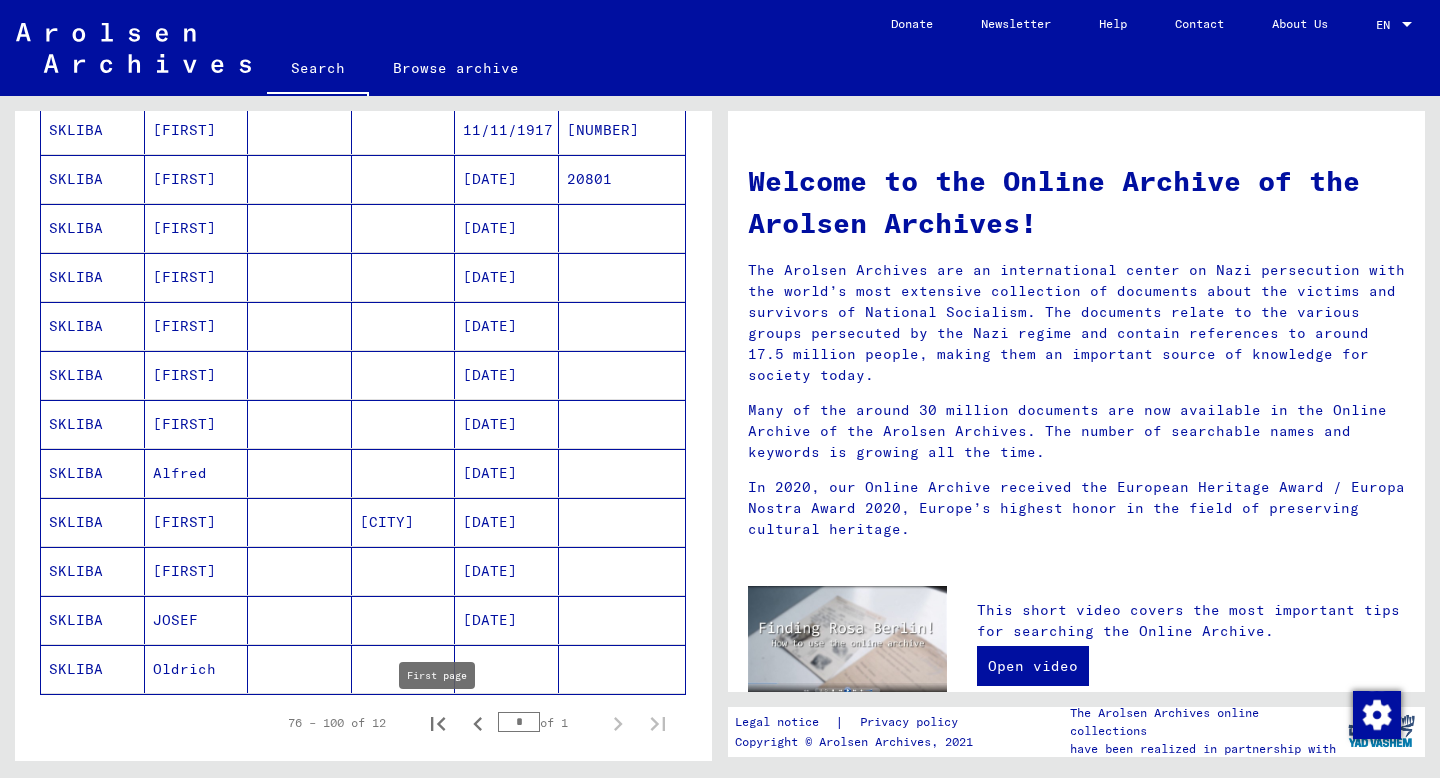 click 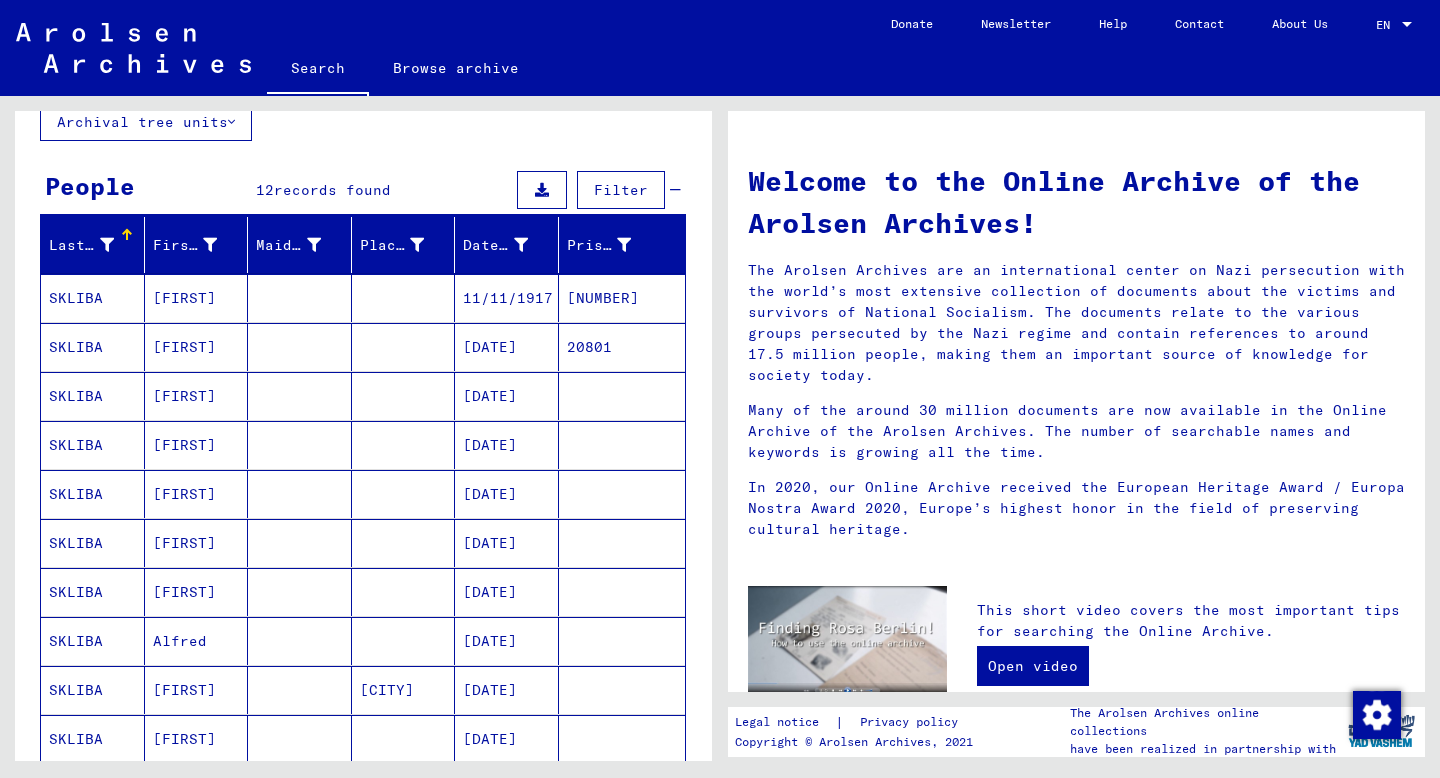 scroll, scrollTop: 0, scrollLeft: 0, axis: both 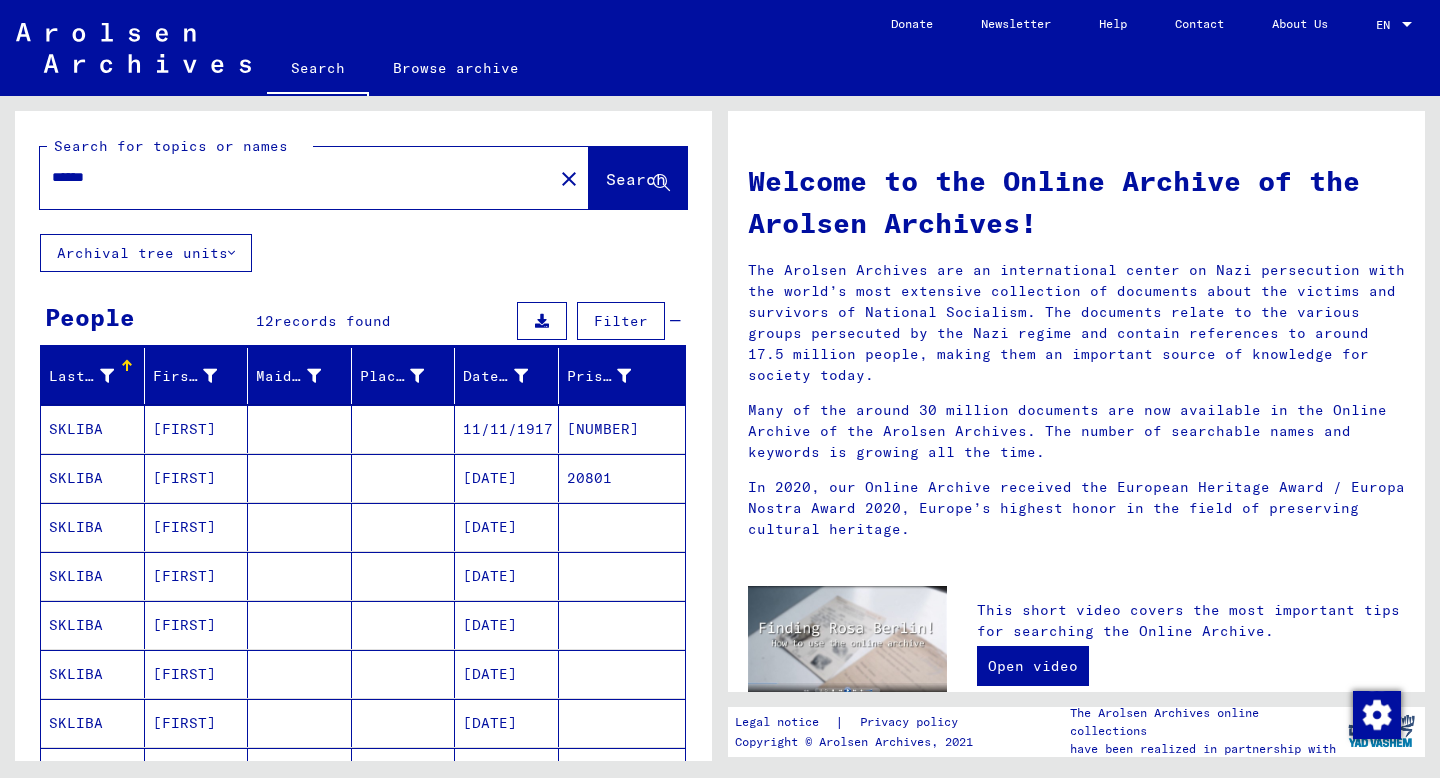 click on "******" at bounding box center (290, 177) 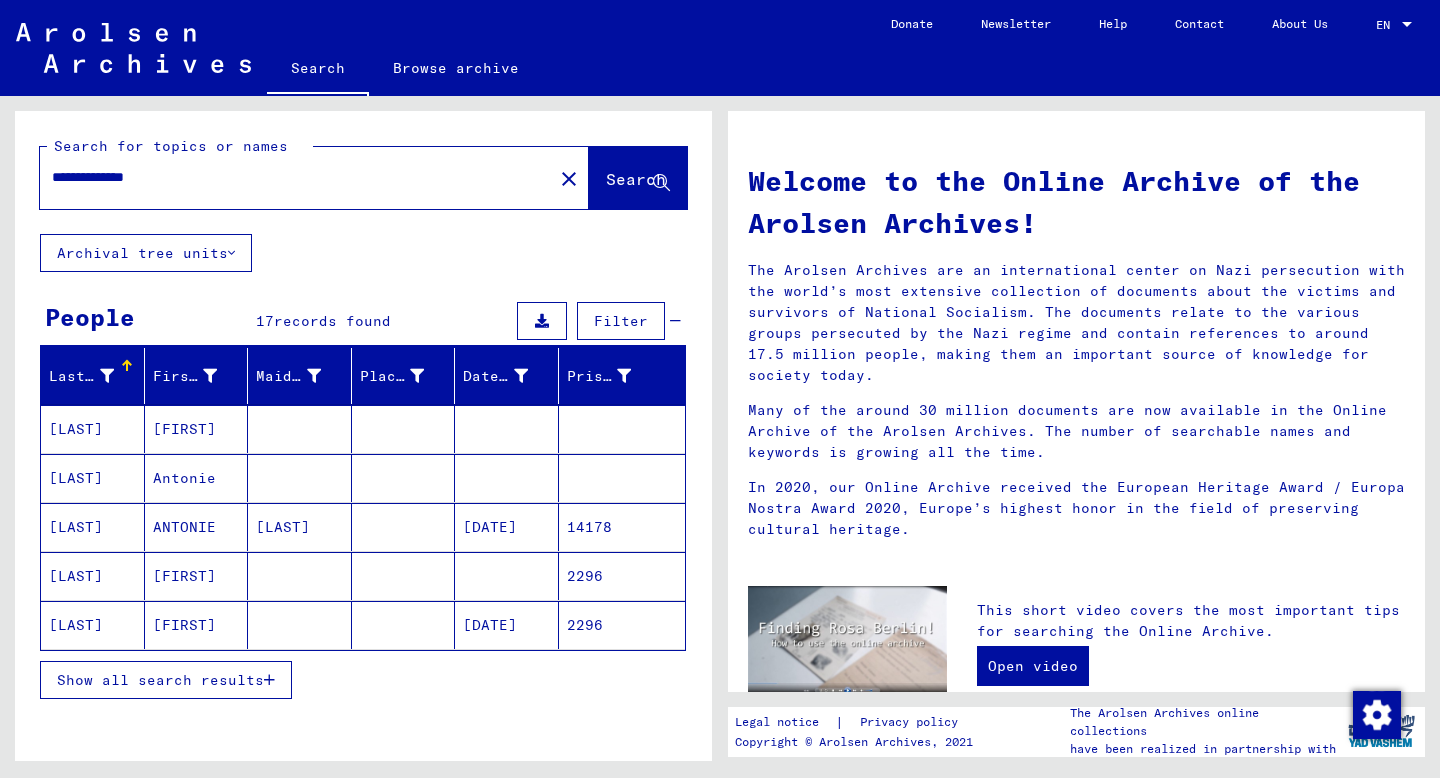 scroll, scrollTop: 86, scrollLeft: 0, axis: vertical 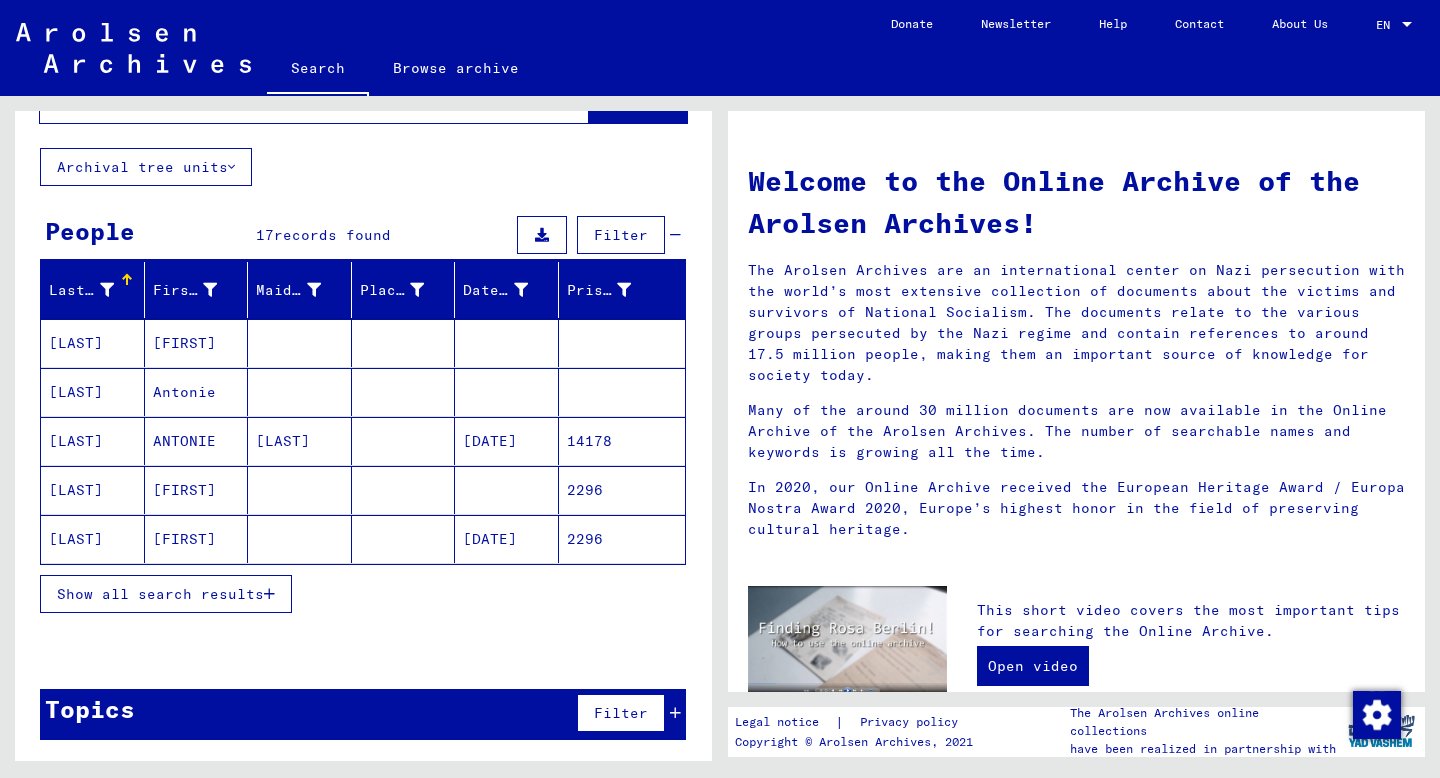 click on "Show all search results" at bounding box center [166, 594] 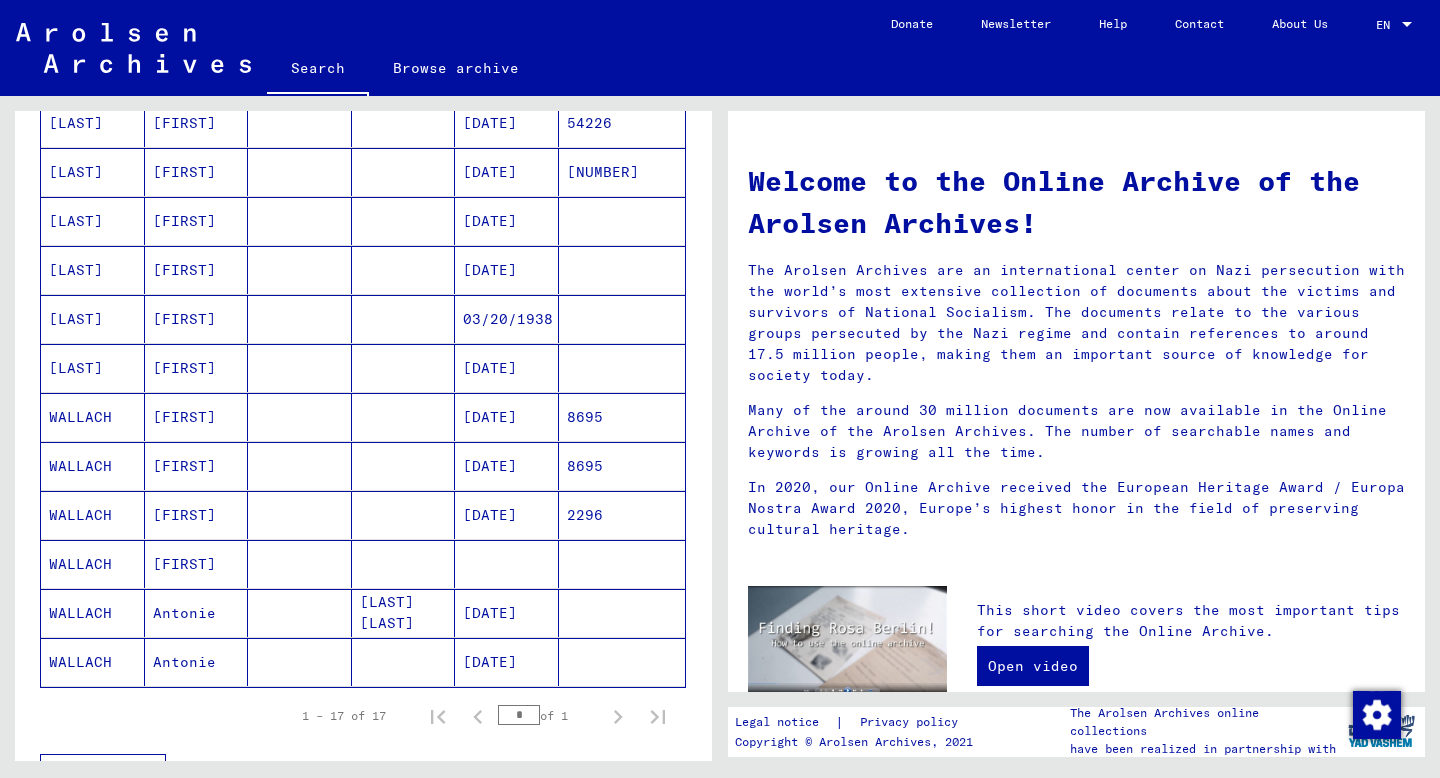scroll, scrollTop: 548, scrollLeft: 0, axis: vertical 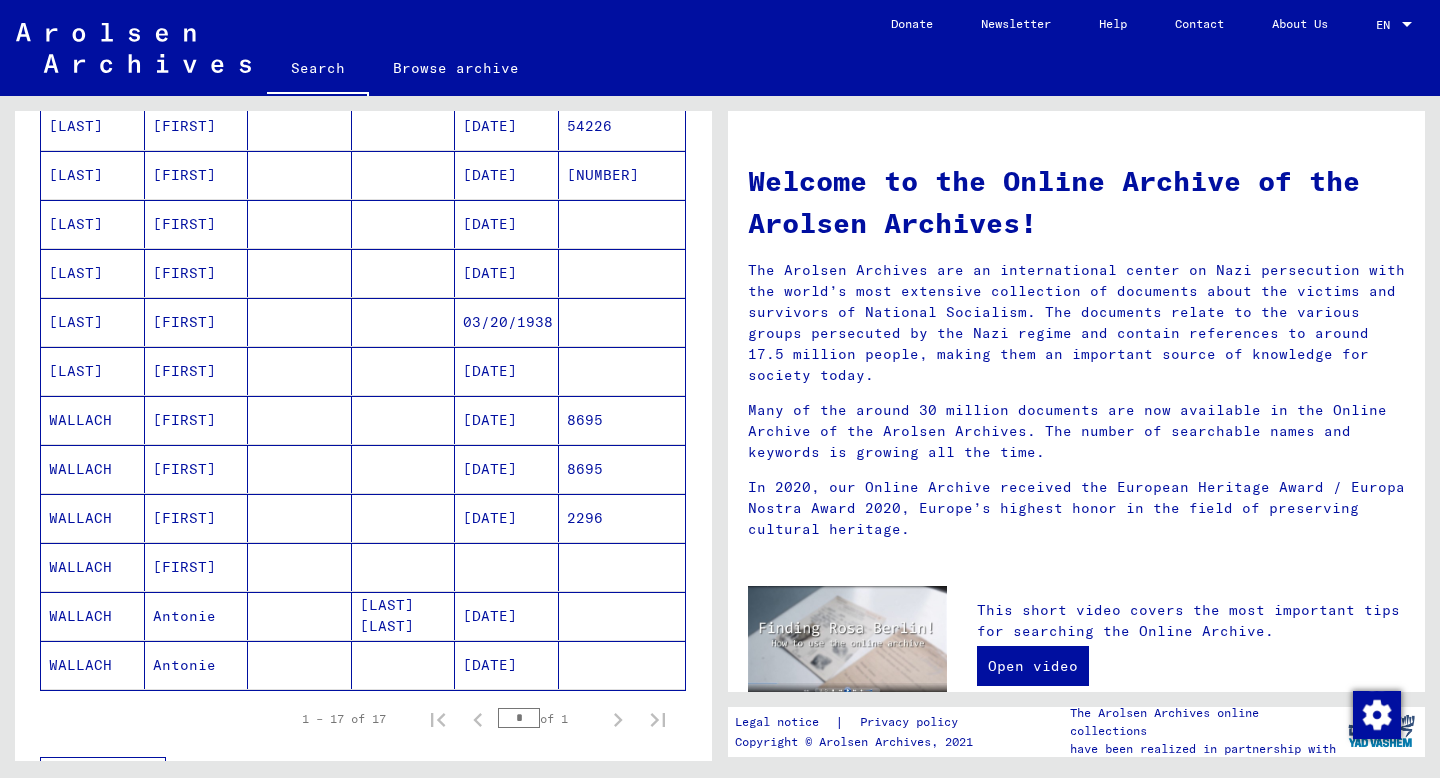 click on "[DATE]" at bounding box center [507, 224] 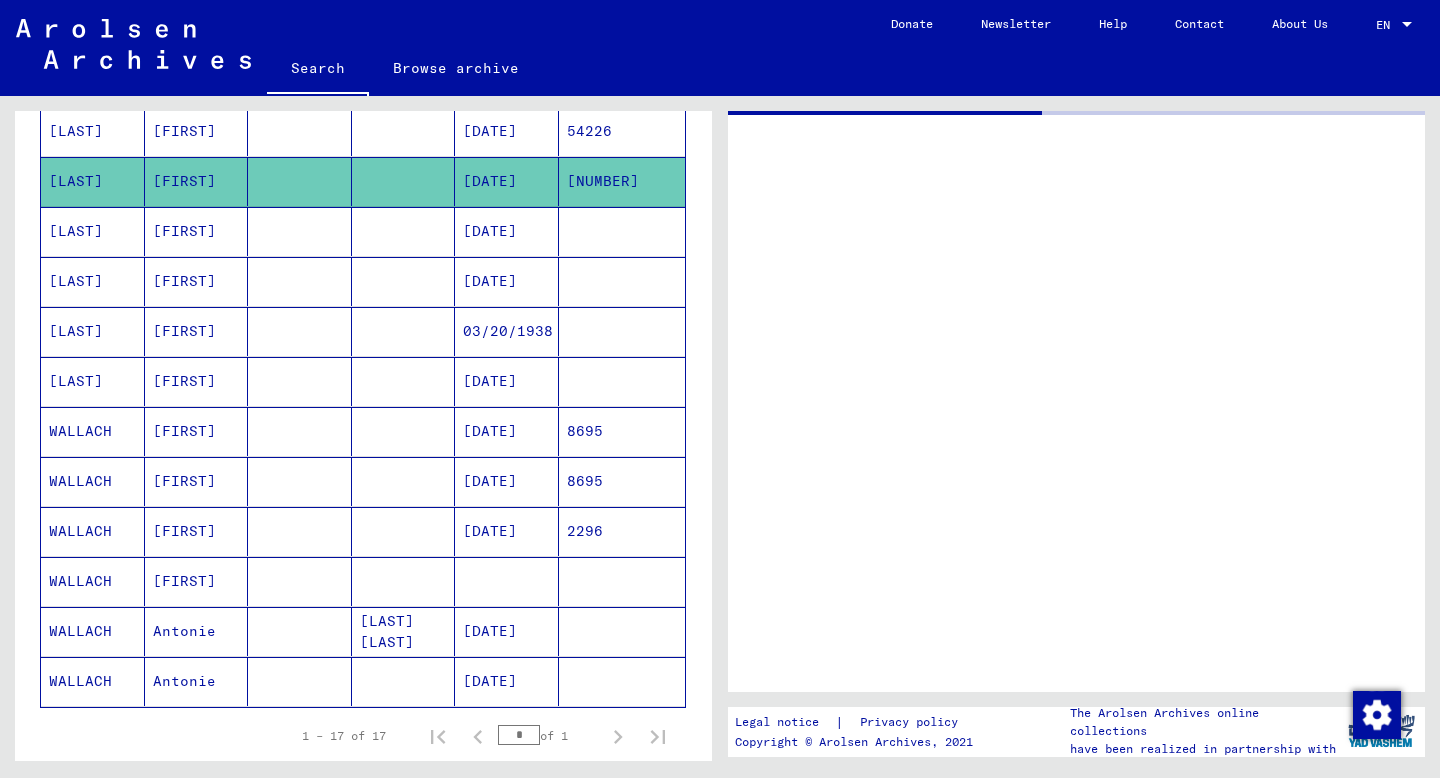 scroll, scrollTop: 554, scrollLeft: 0, axis: vertical 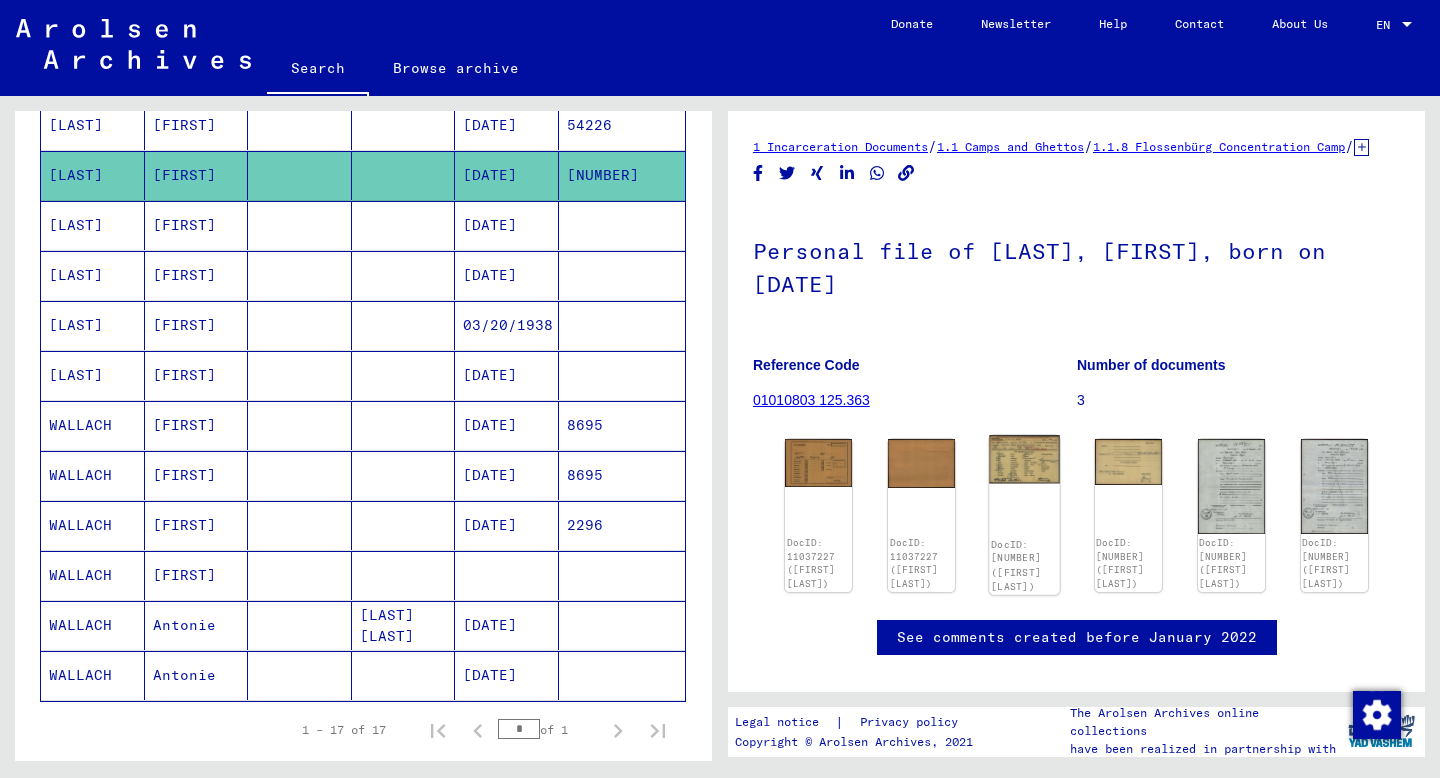 click 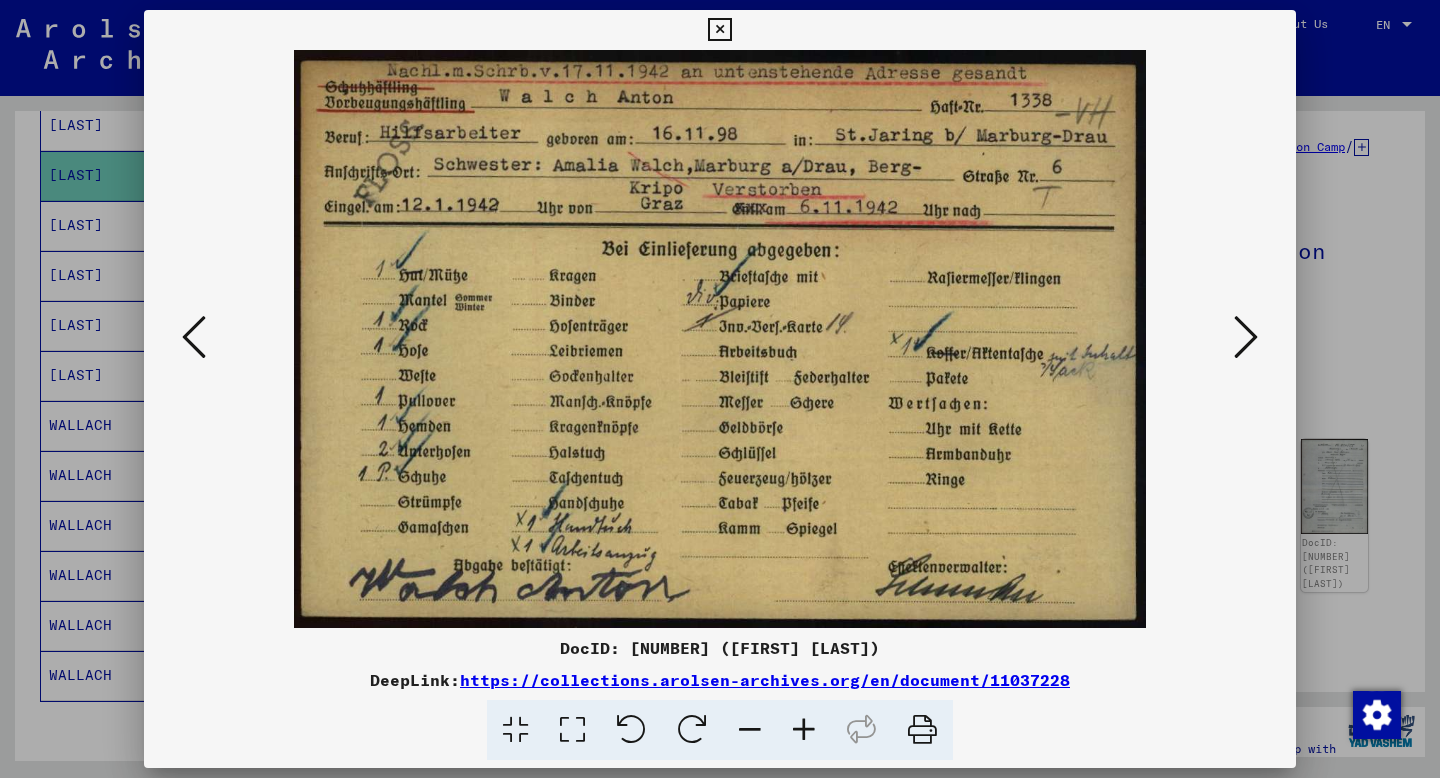 click at bounding box center [720, 389] 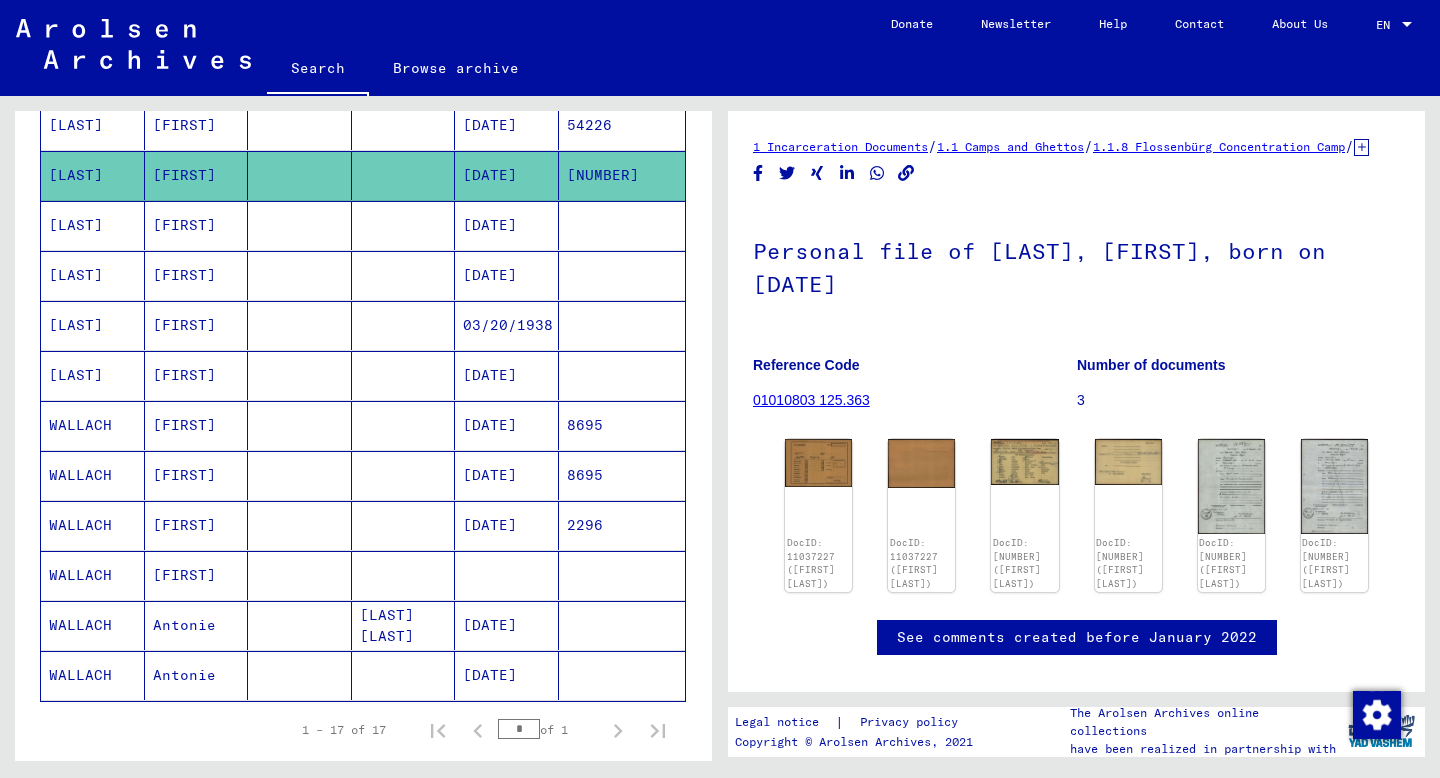 click on "Search   Browse archive   Detailed questions/information about the documents? Send us an inquiry for free.  Donate Newsletter Help Contact About Us  EN  EN" 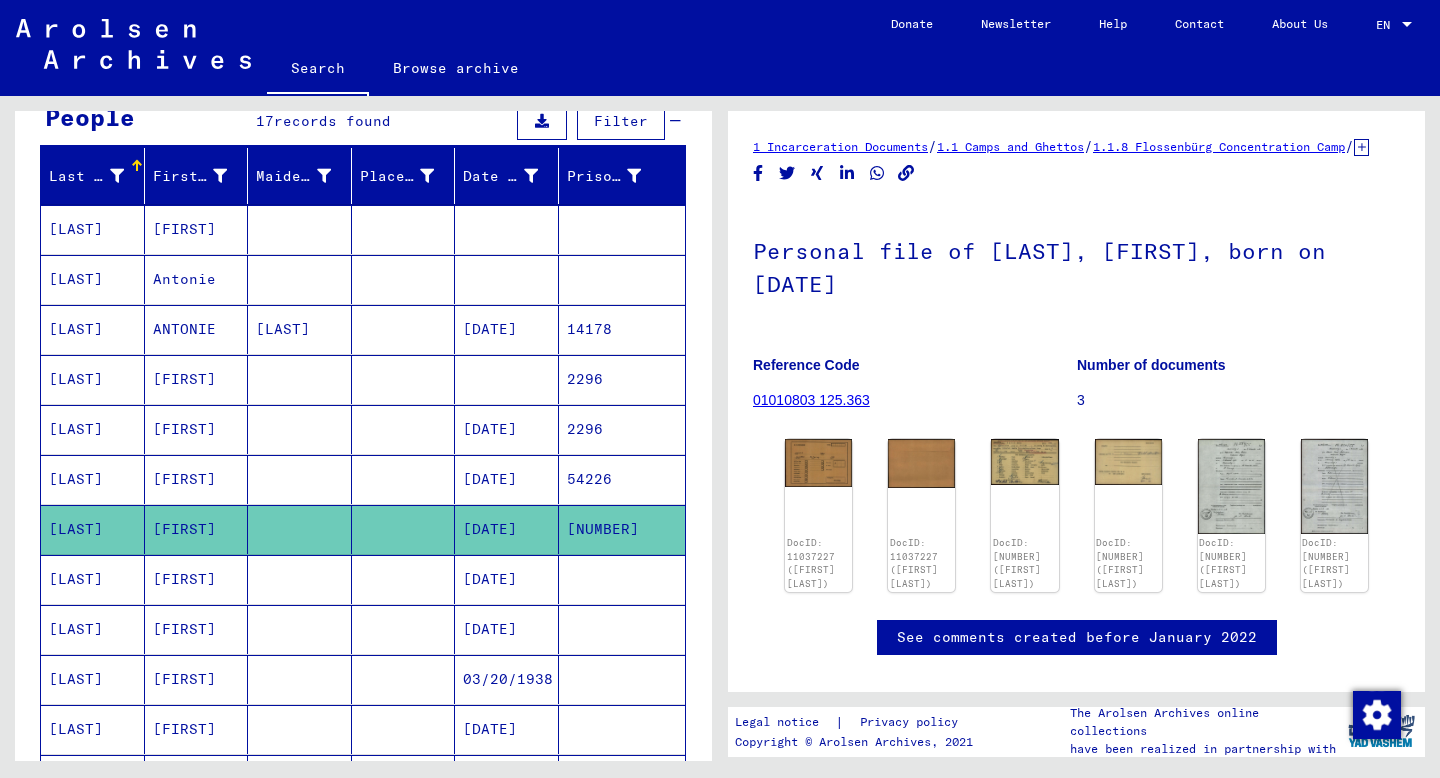 scroll, scrollTop: 195, scrollLeft: 0, axis: vertical 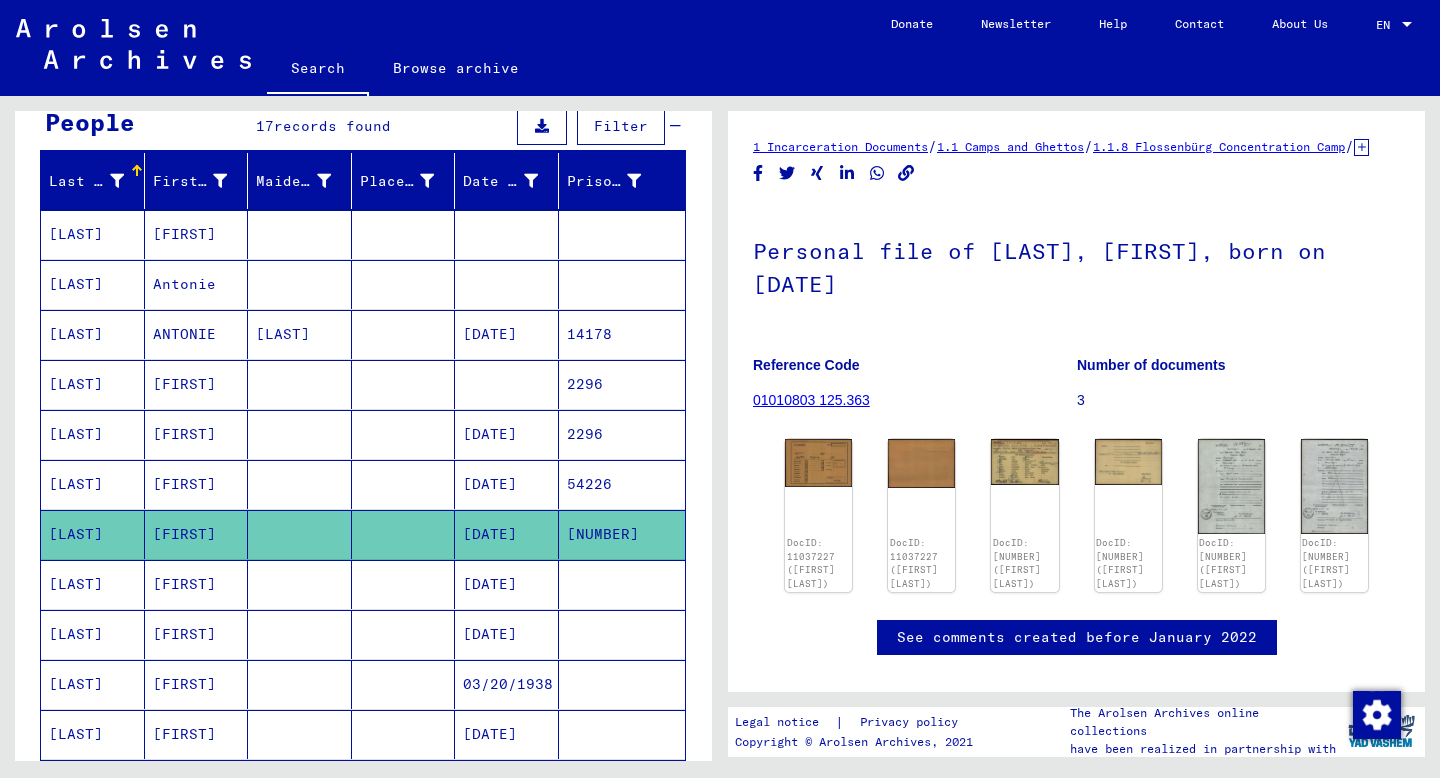 click at bounding box center (507, 284) 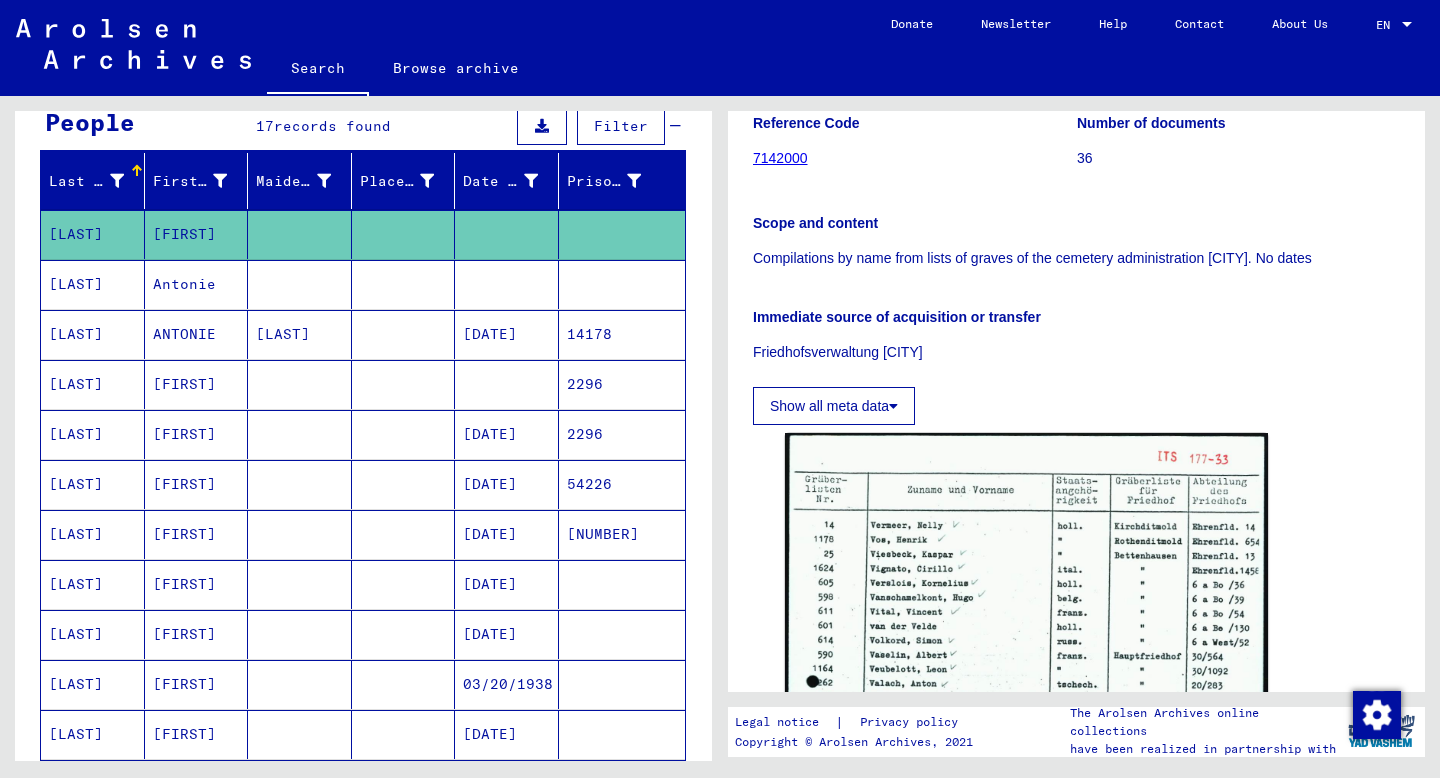 scroll, scrollTop: 301, scrollLeft: 0, axis: vertical 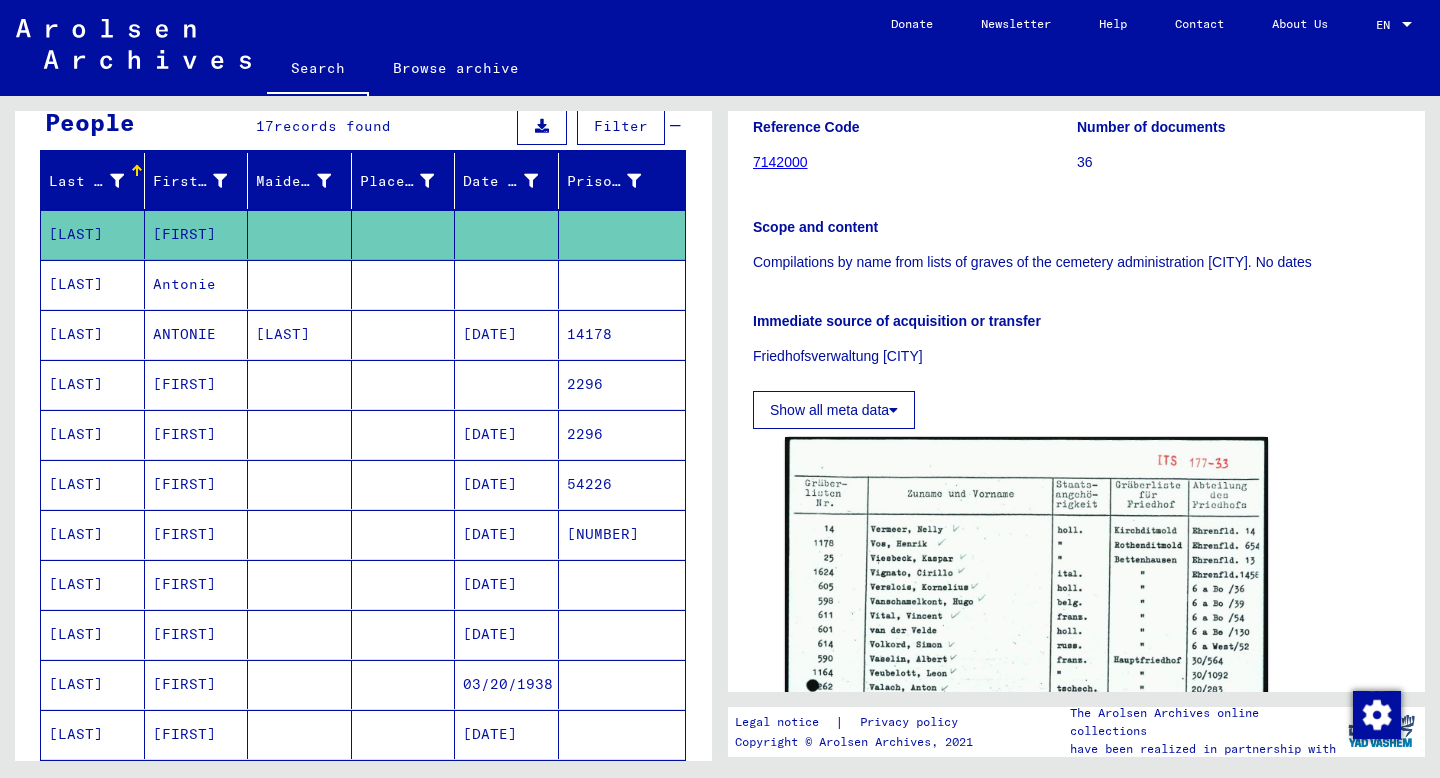 click at bounding box center [507, 334] 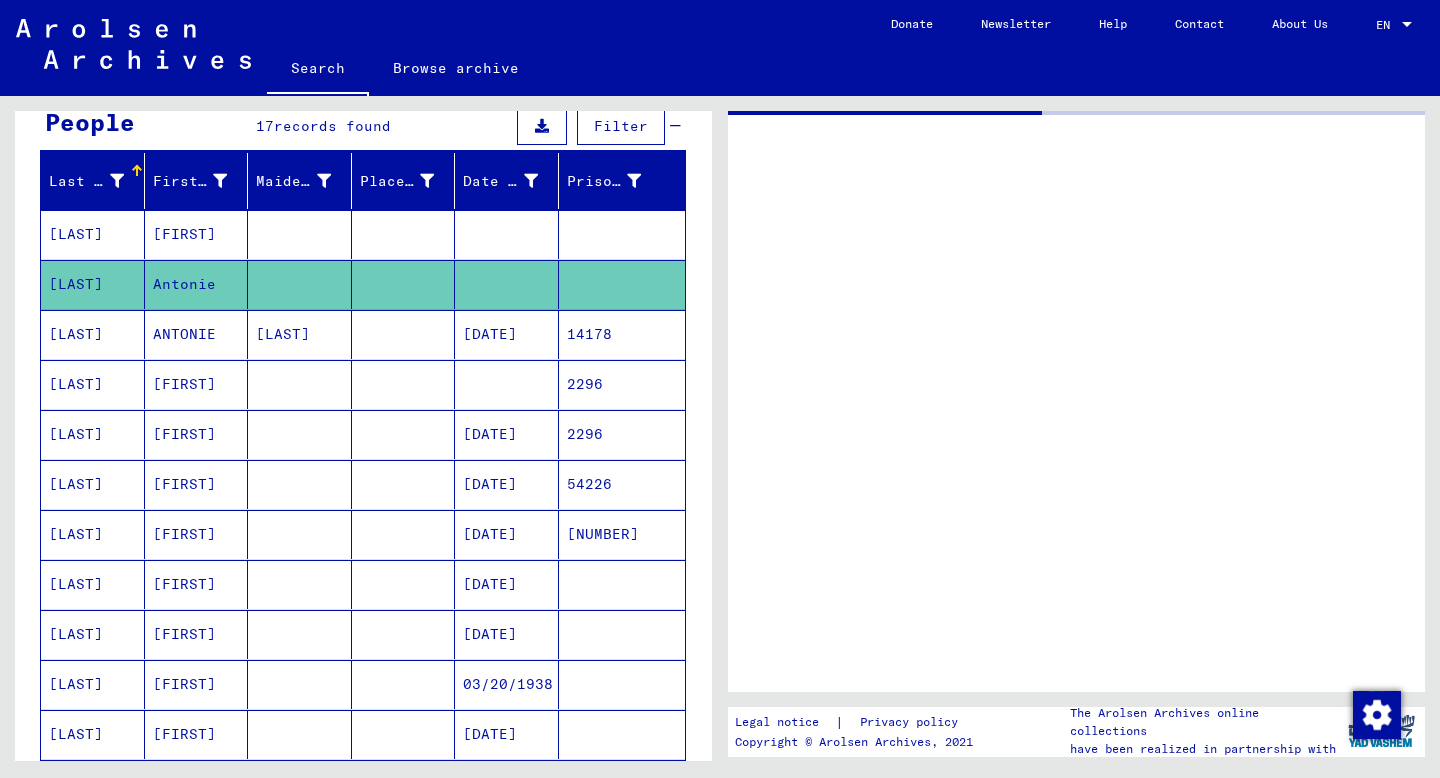scroll, scrollTop: 0, scrollLeft: 0, axis: both 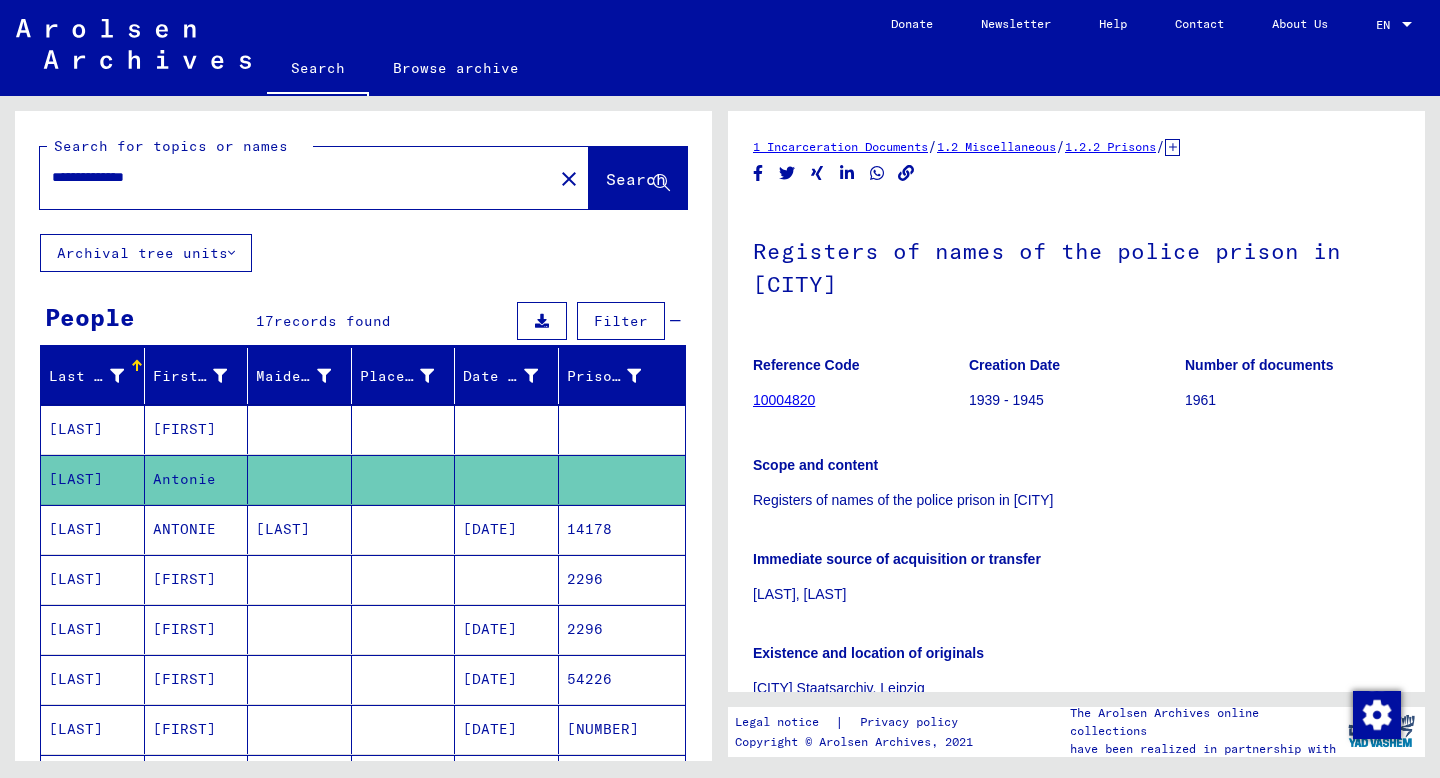click on "**********" at bounding box center (296, 177) 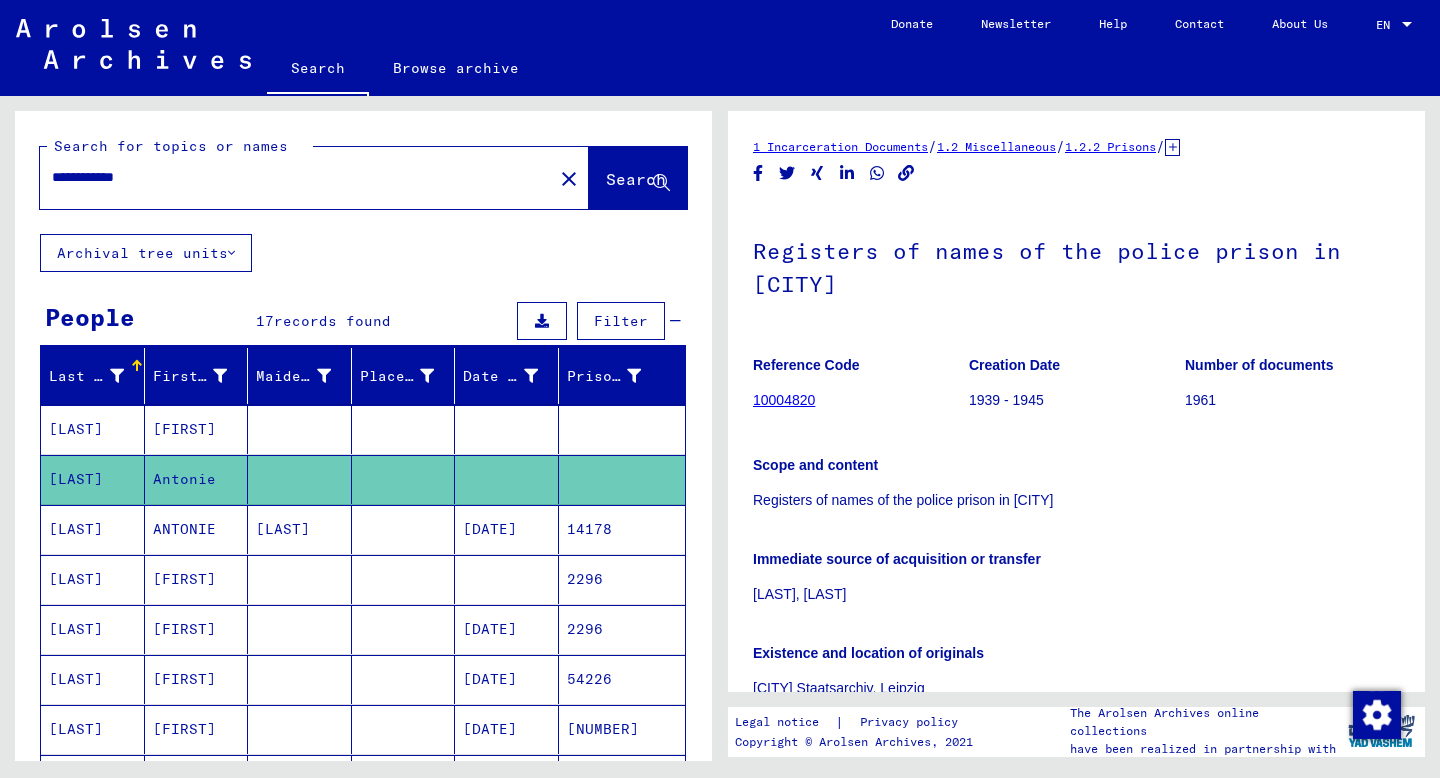 type on "**********" 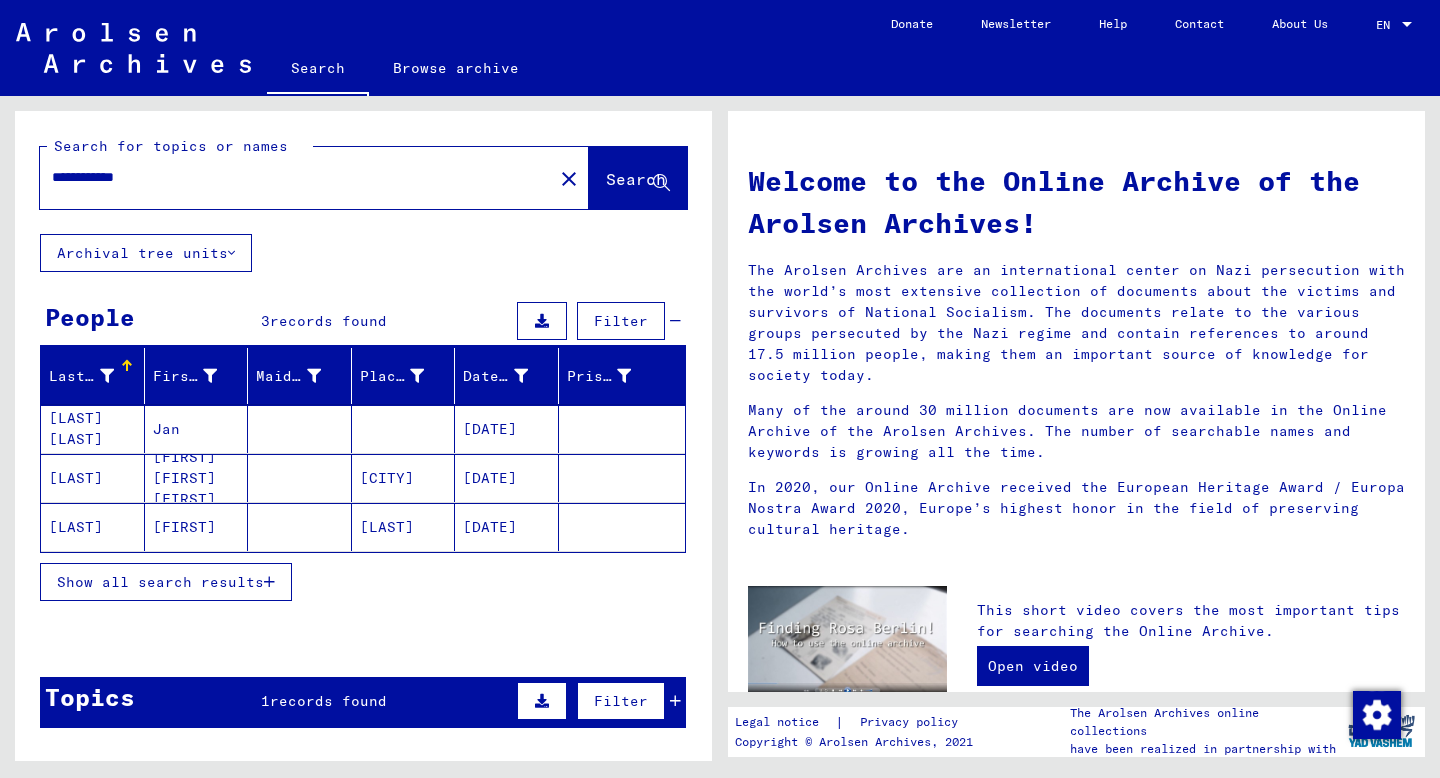 click on "Jan" at bounding box center (197, 478) 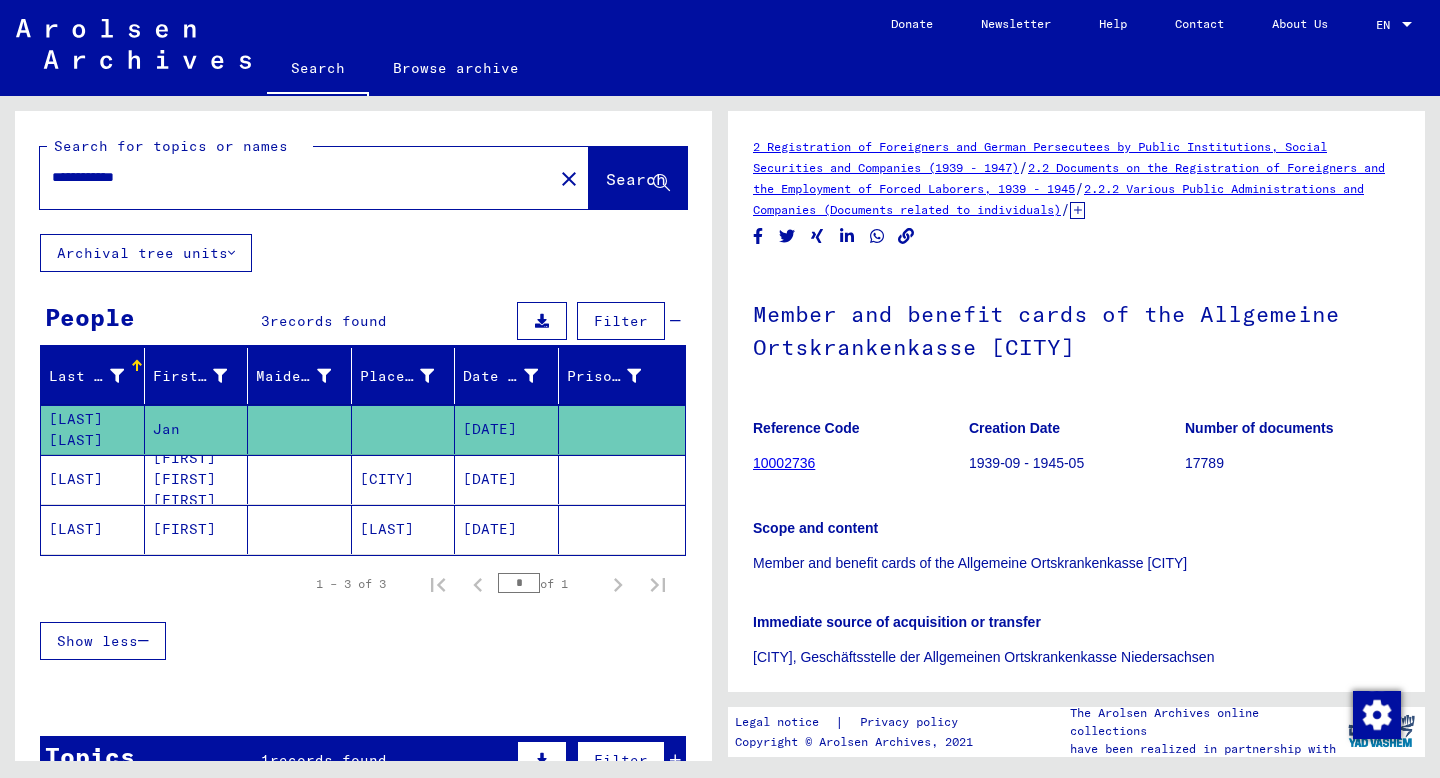 scroll, scrollTop: 0, scrollLeft: 0, axis: both 